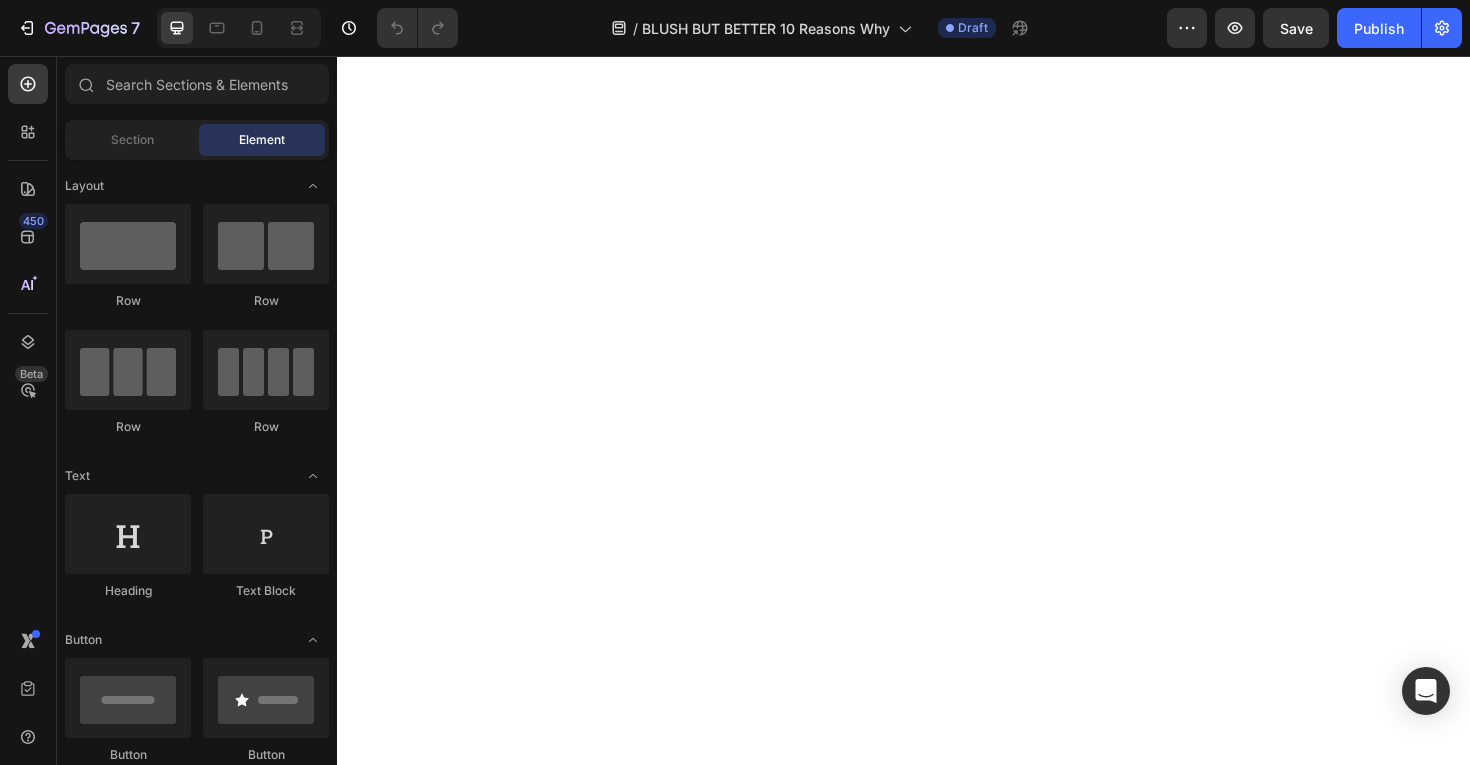 scroll, scrollTop: 0, scrollLeft: 0, axis: both 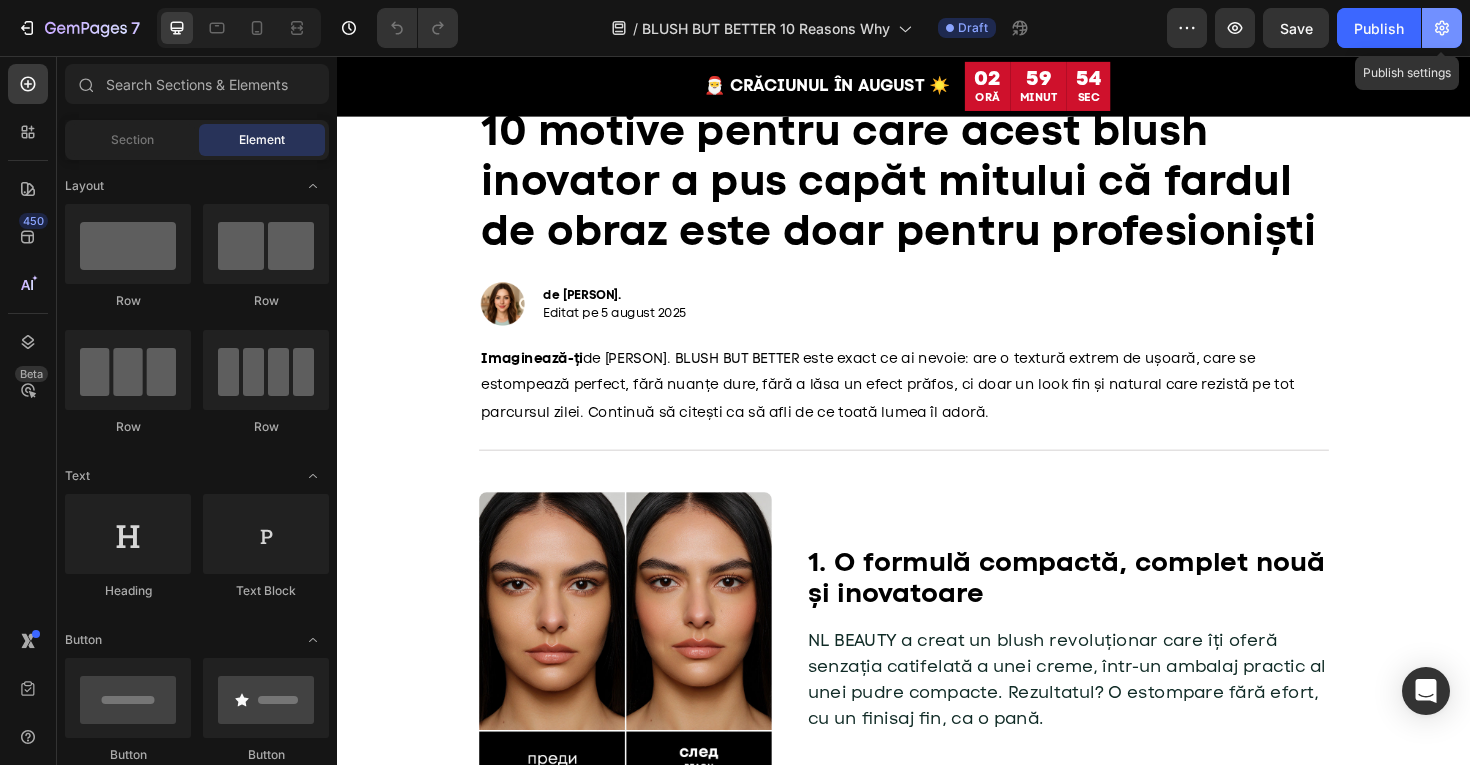 click 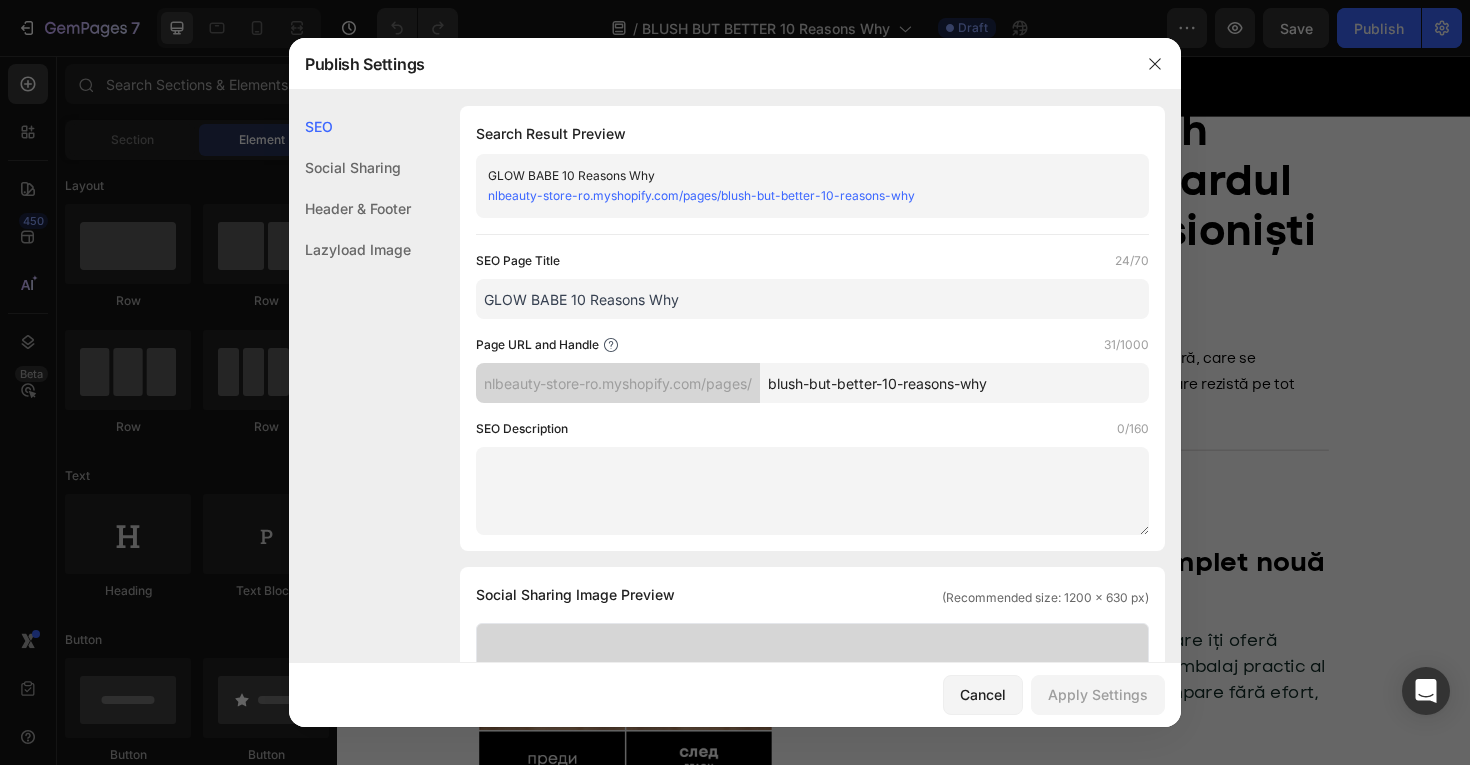 click on "GLOW BABE 10 Reasons Why" at bounding box center (812, 299) 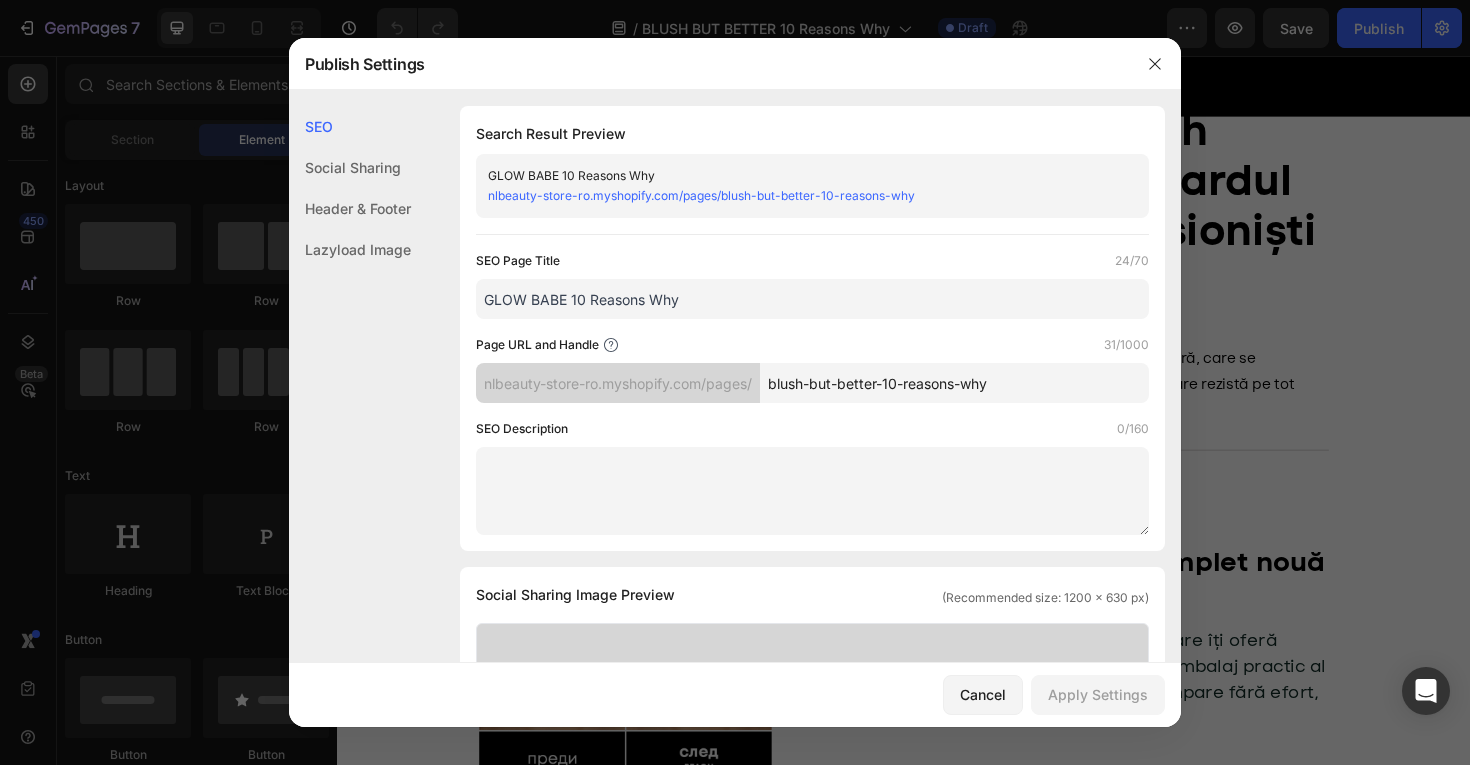 drag, startPoint x: 488, startPoint y: 300, endPoint x: 539, endPoint y: 300, distance: 51 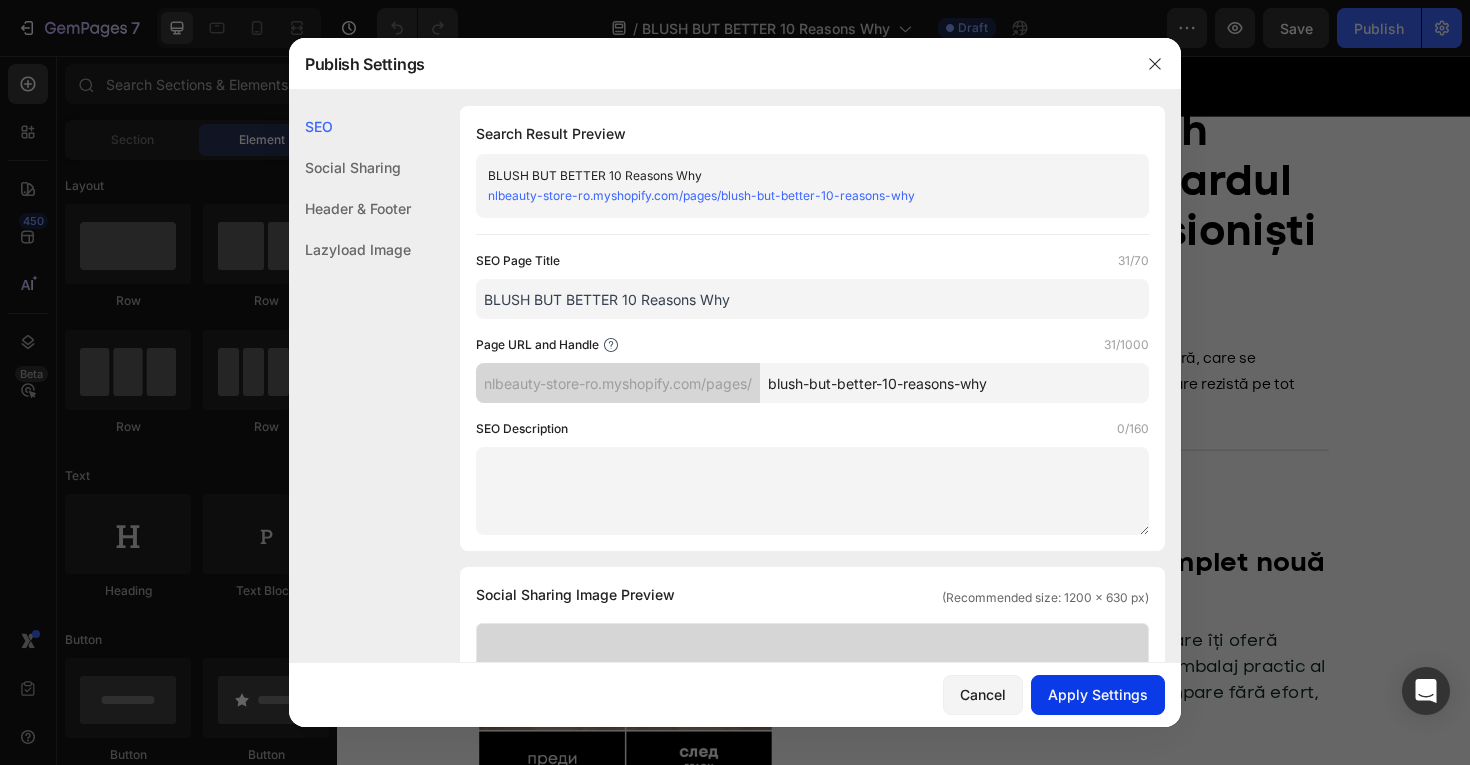 type on "BLUSH BUT BETTER 10 Reasons Why" 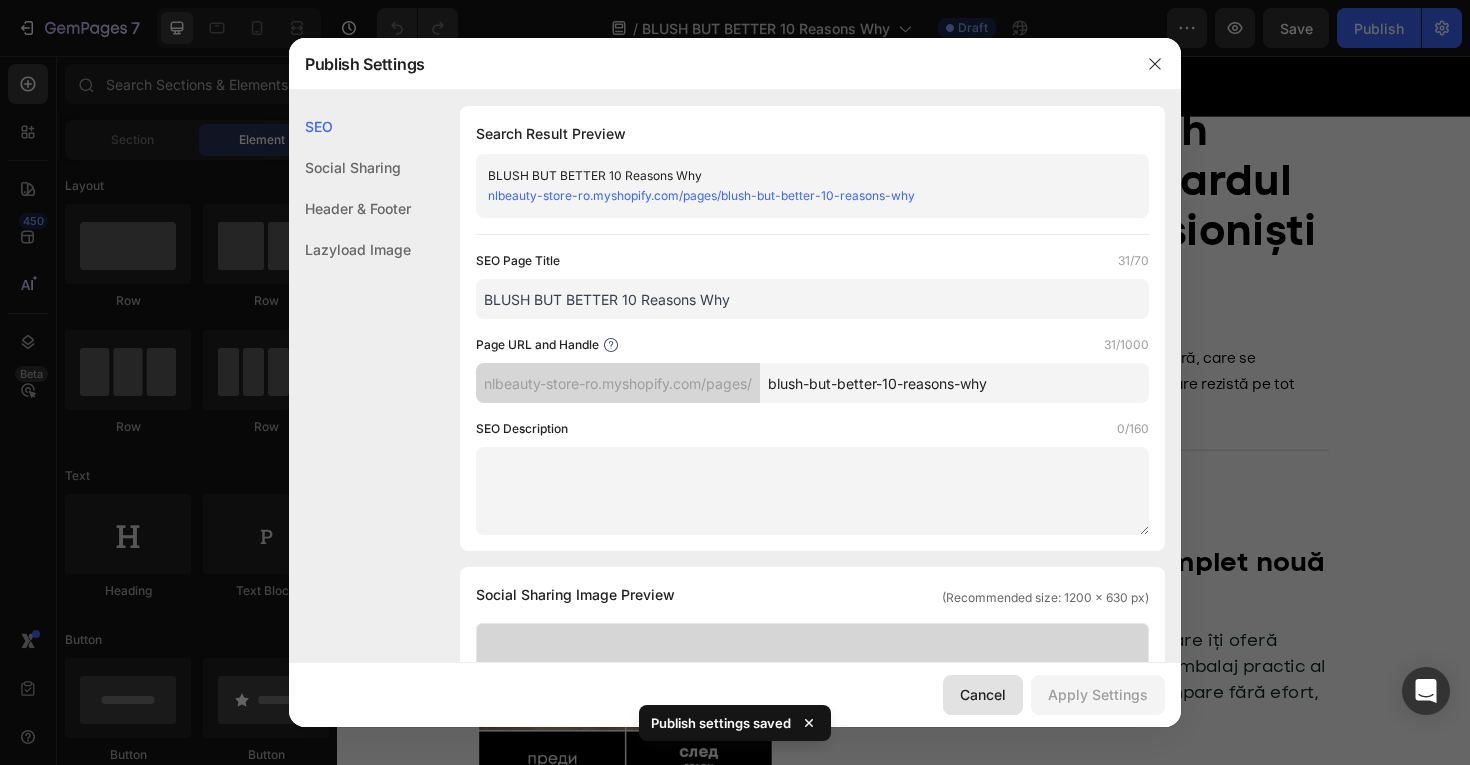 click on "Cancel" at bounding box center [983, 694] 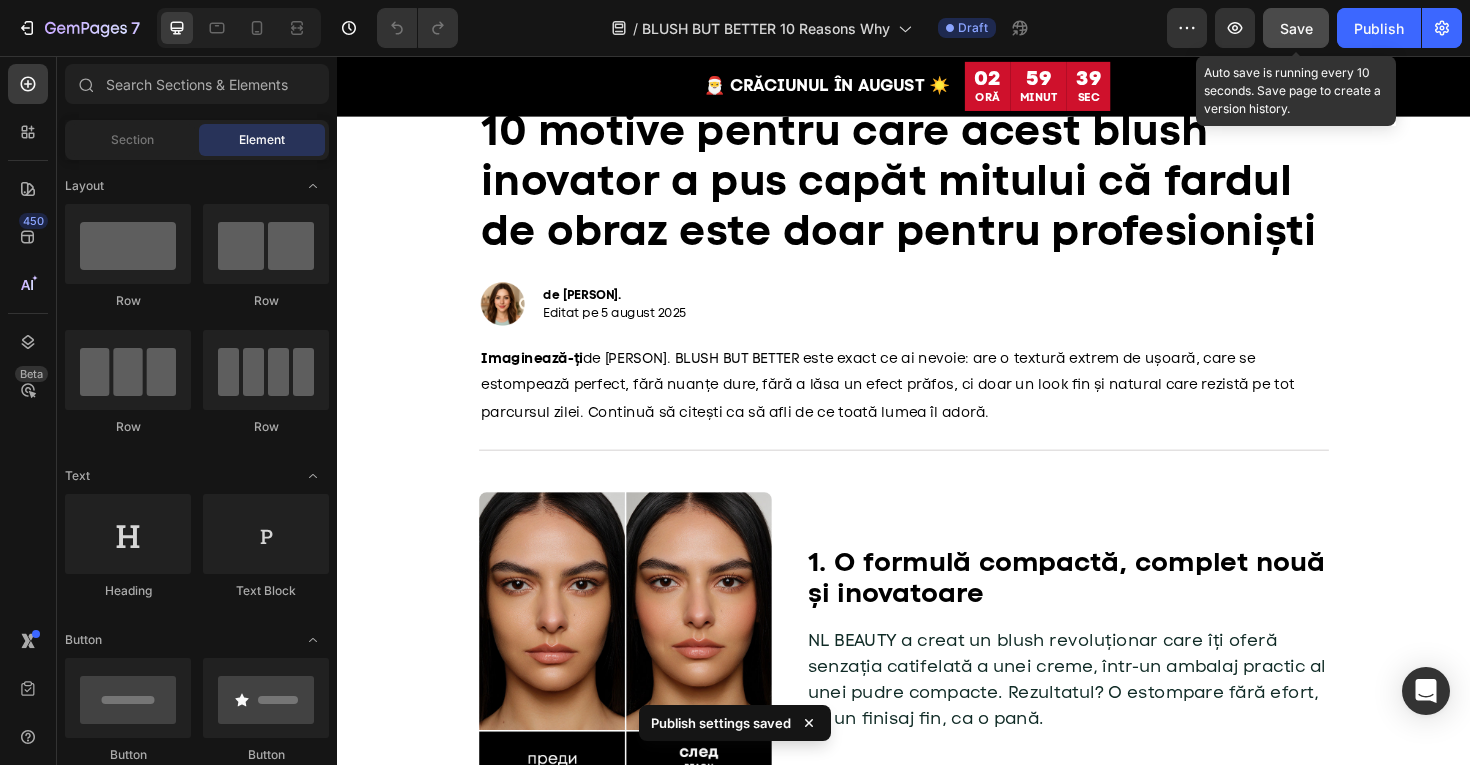 click on "Save" at bounding box center [1296, 28] 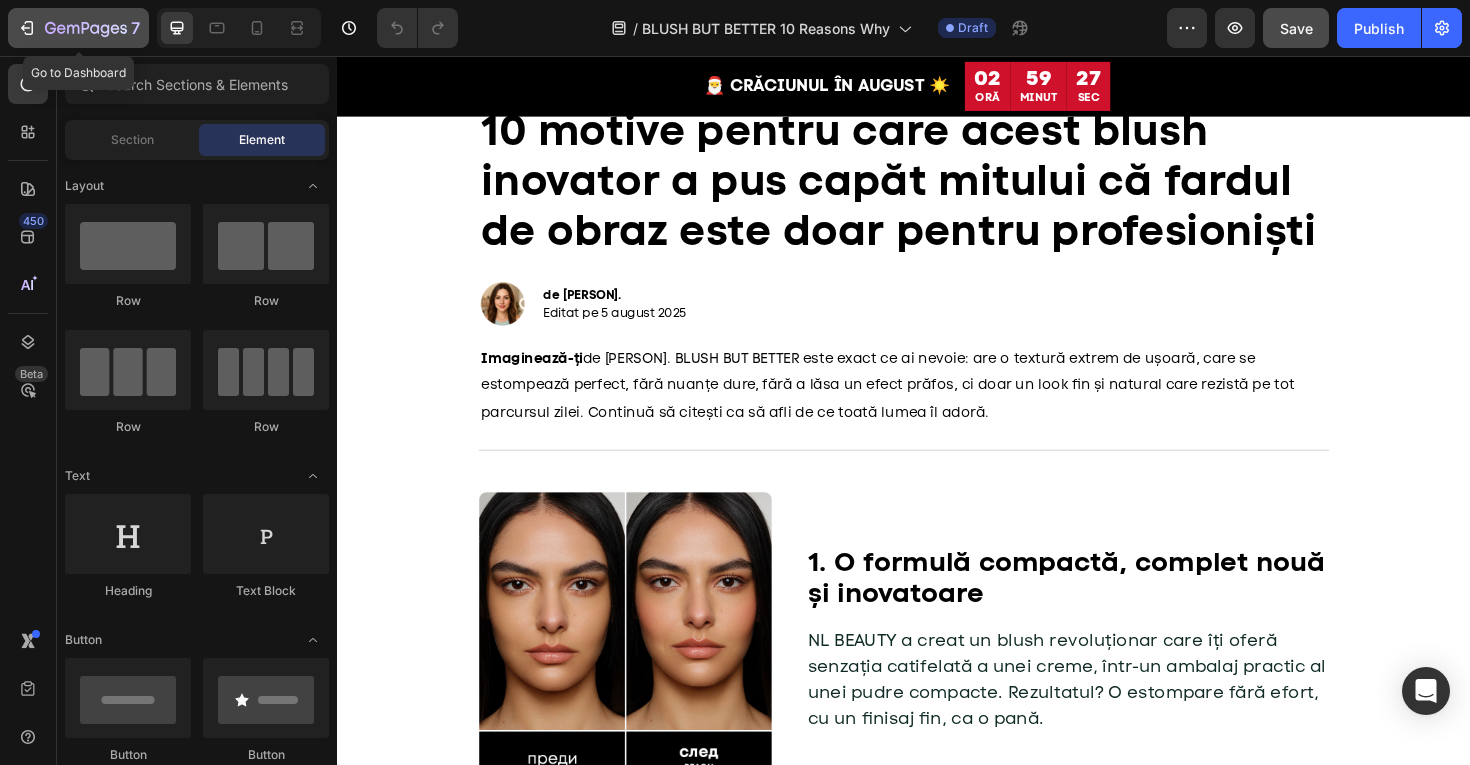 click 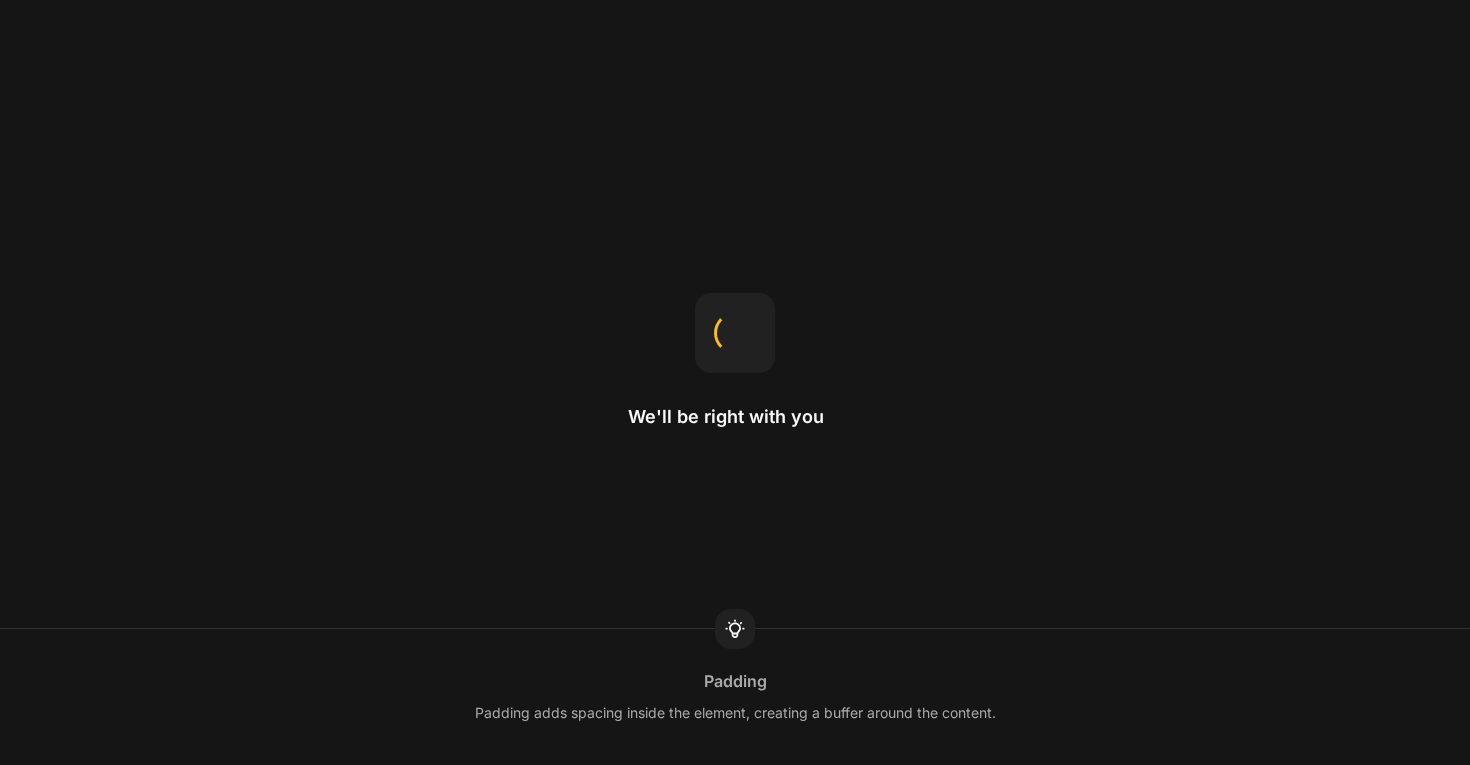 scroll, scrollTop: 0, scrollLeft: 0, axis: both 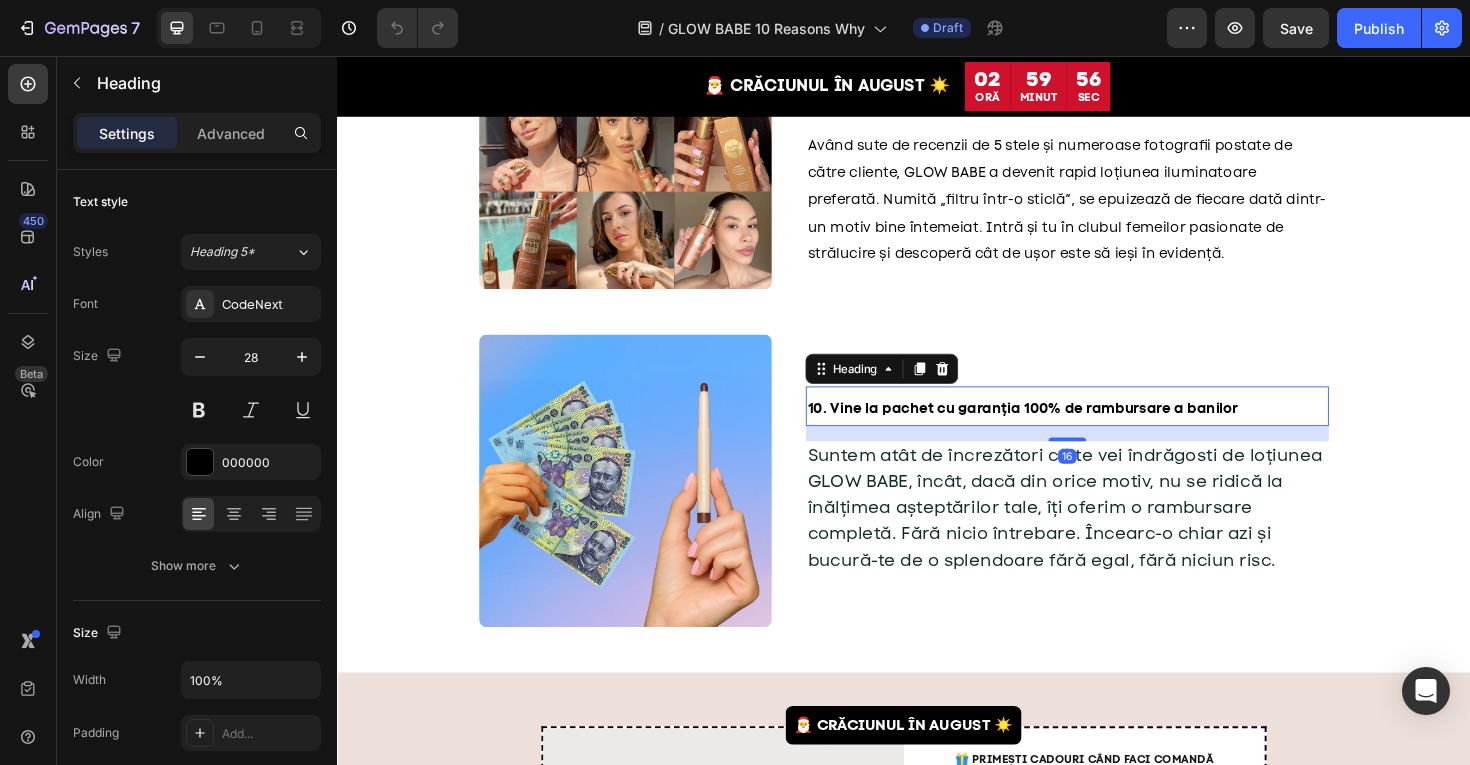 click on "10. Vine la pachet cu garanția 100% de rambursare a banilor" at bounding box center [1062, 429] 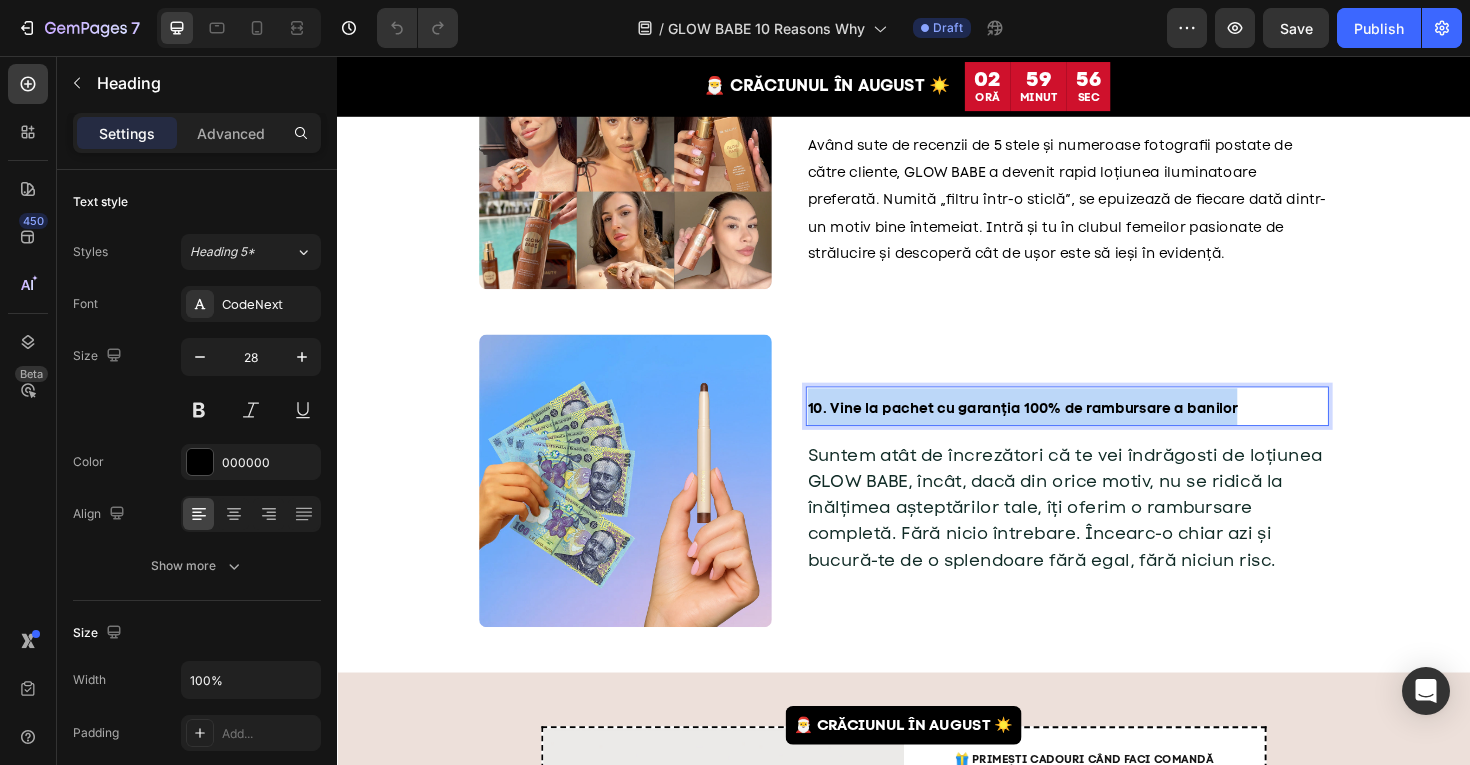 click on "10. Vine la pachet cu garanția 100% de rambursare a banilor" at bounding box center [1062, 429] 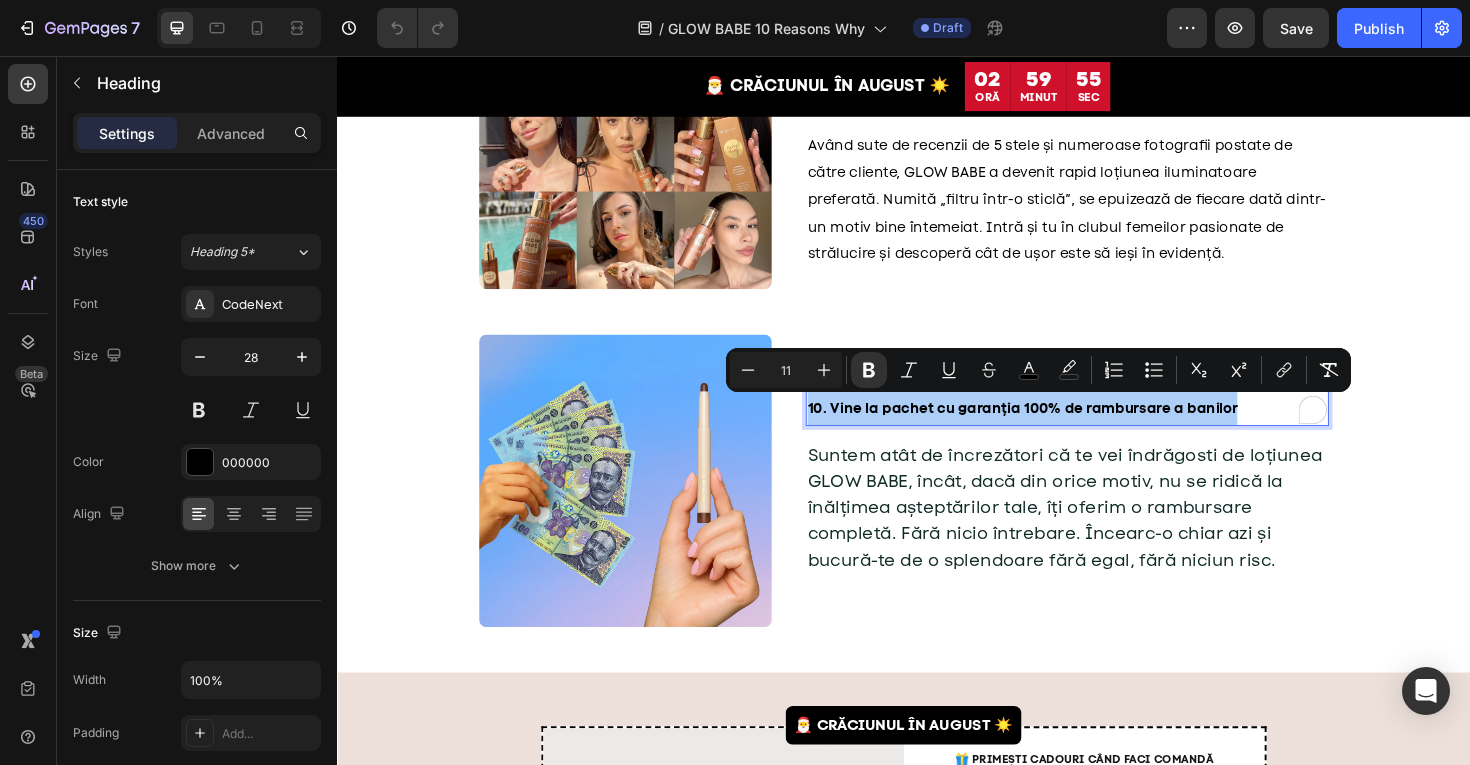 click on "11" at bounding box center (786, 370) 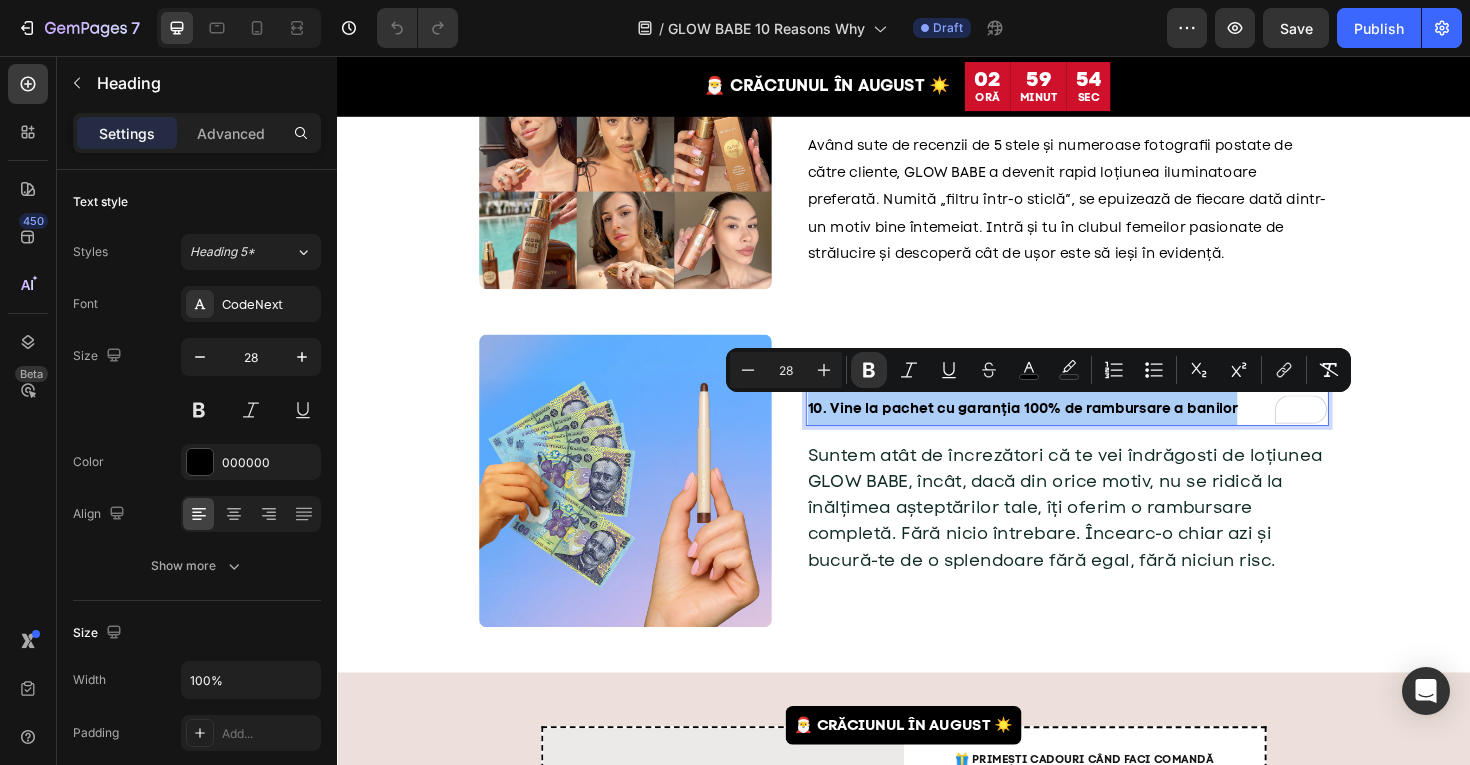 type on "28" 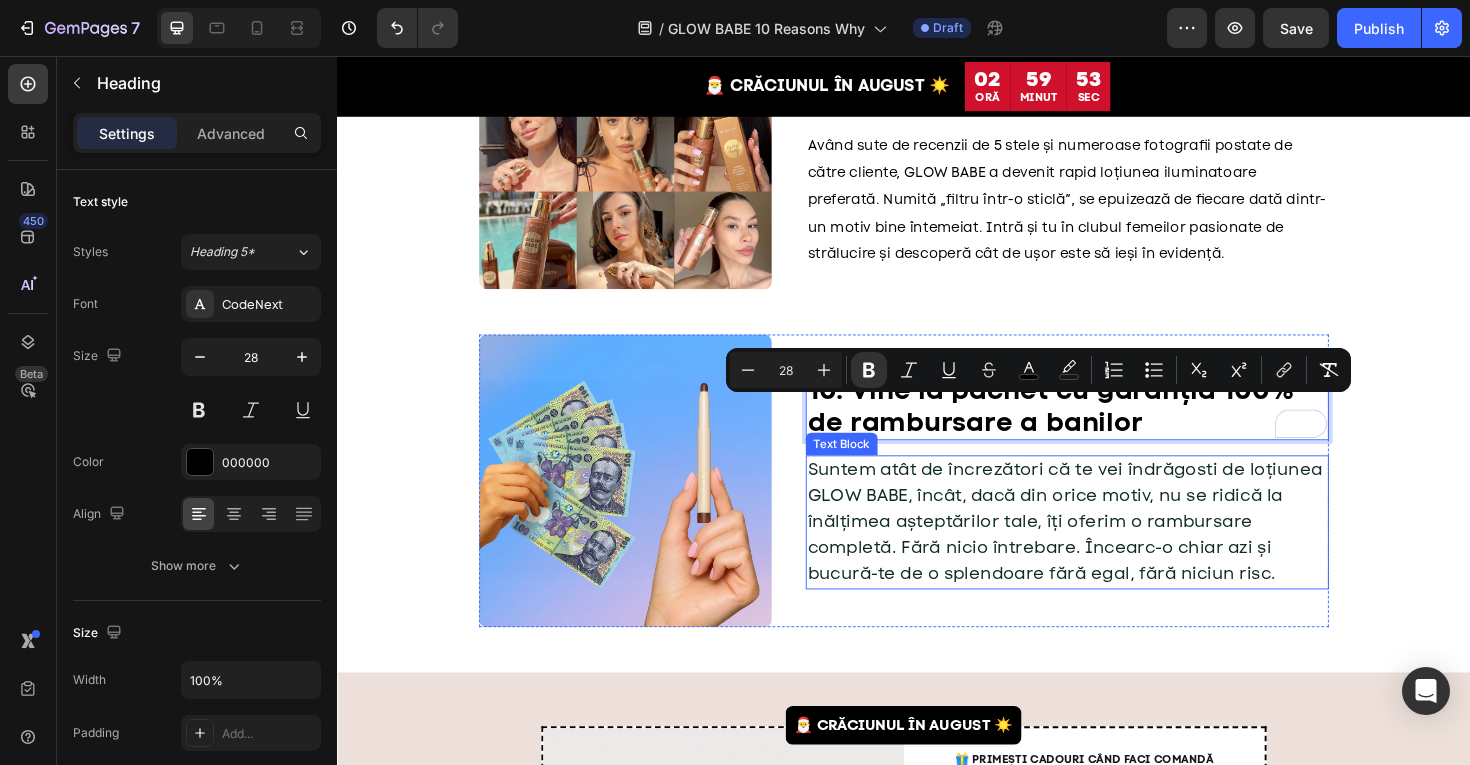 click on "Suntem atât de încrezători că te vei îndrăgosti de loțiunea GLOW BABE, încât, dacă din orice motiv, nu se ridică la înălțimea așteptărilor tale, îți oferim o rambursare completă. Fără nicio întrebare. Încearc-o chiar azi și bucură-te de o splendoare fără egal, fără niciun risc." at bounding box center [1110, 550] 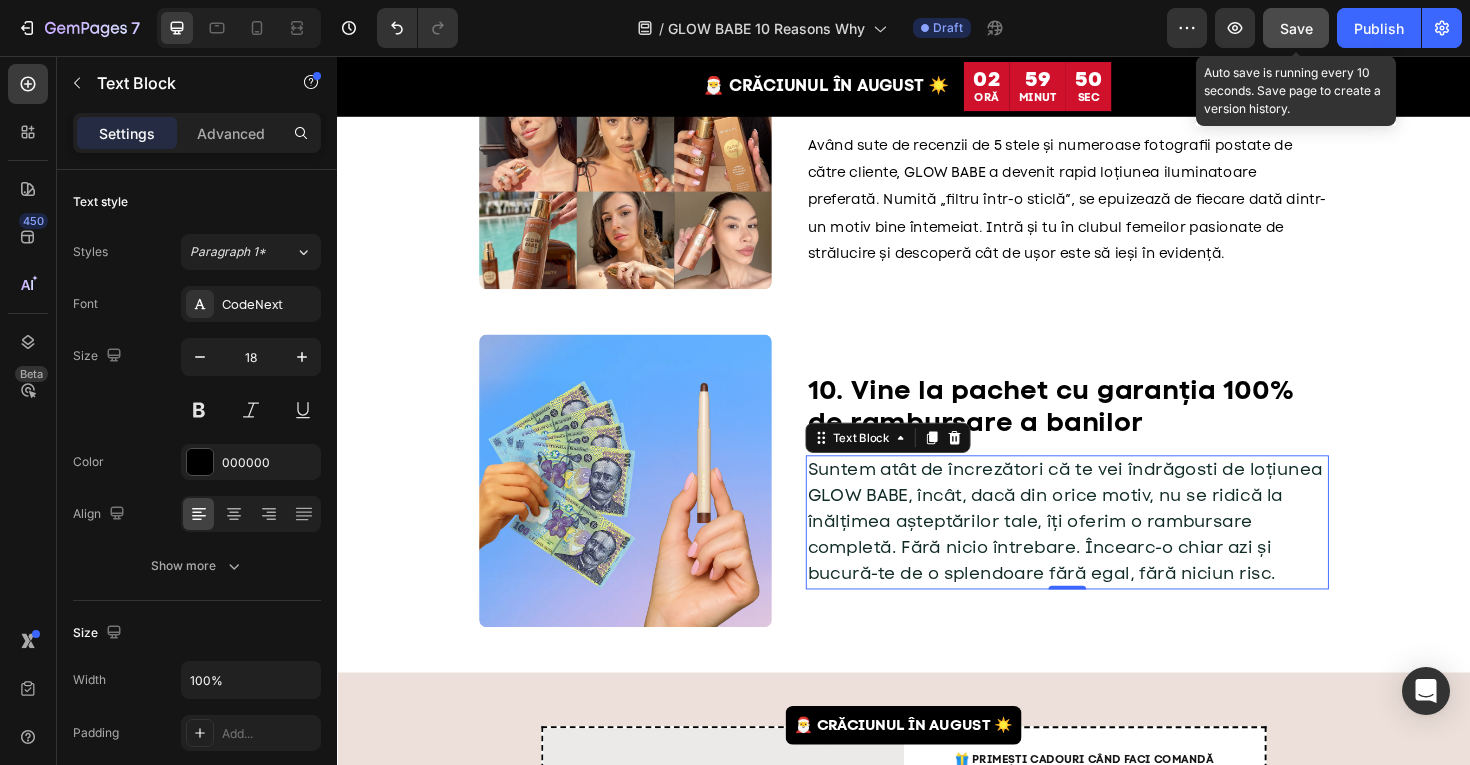 click on "Save" 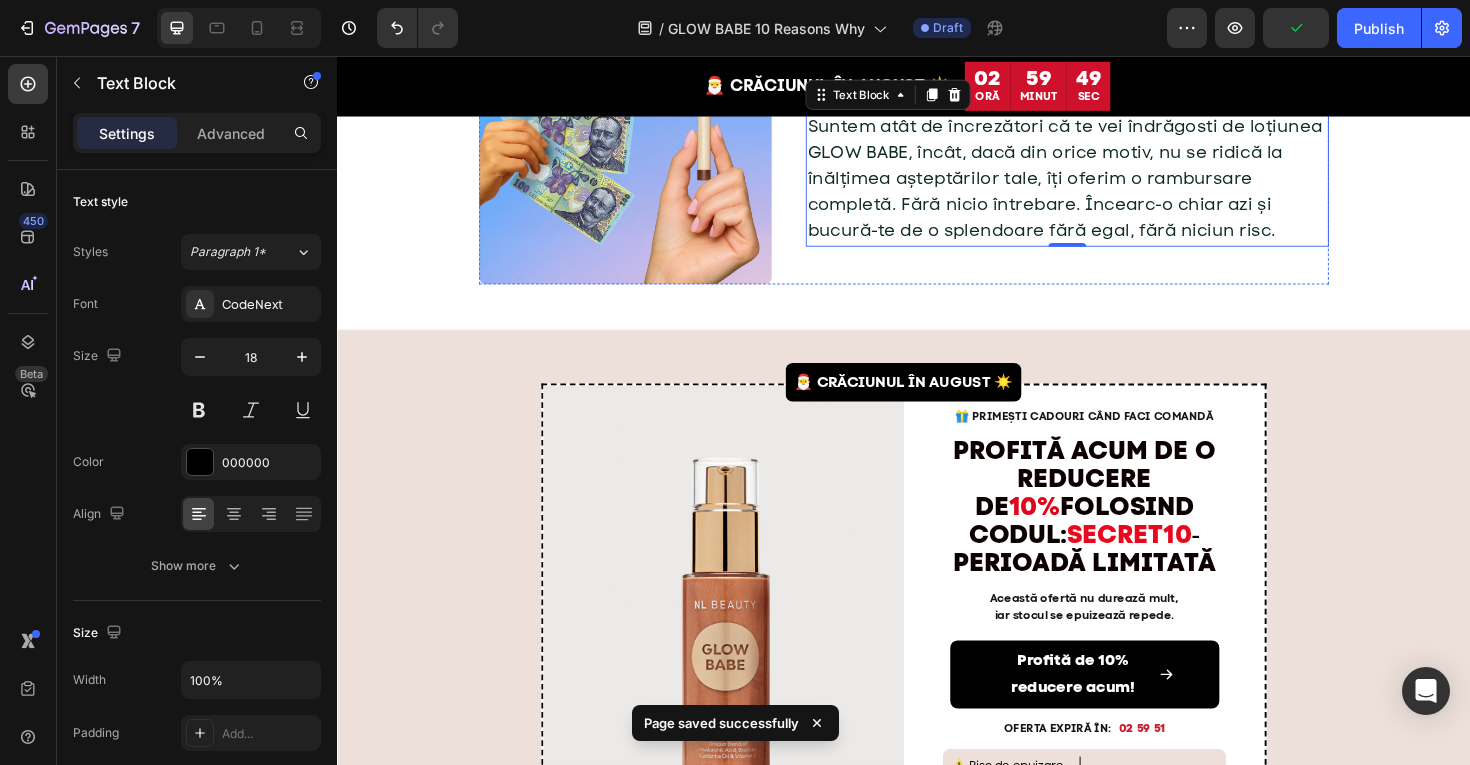 scroll, scrollTop: 3872, scrollLeft: 0, axis: vertical 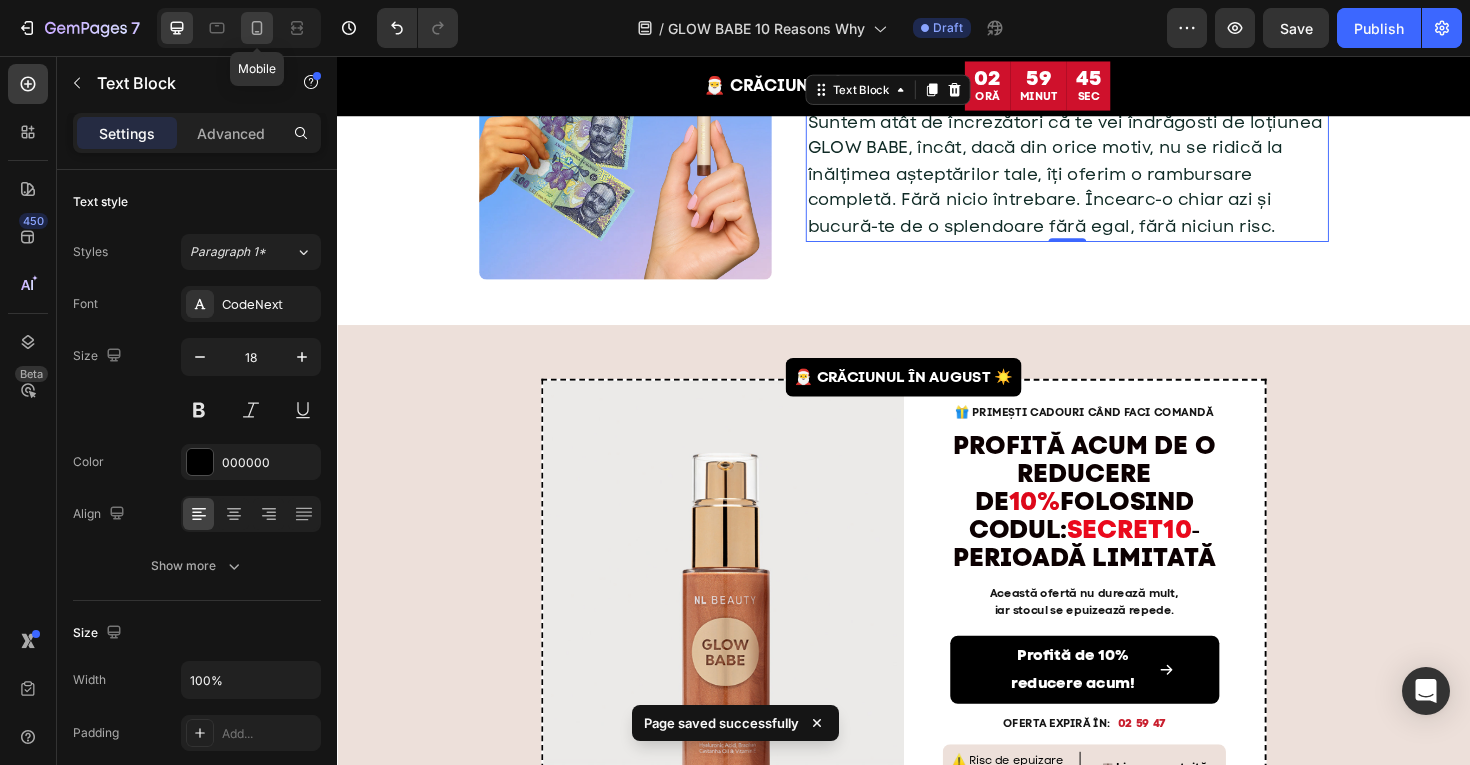 click 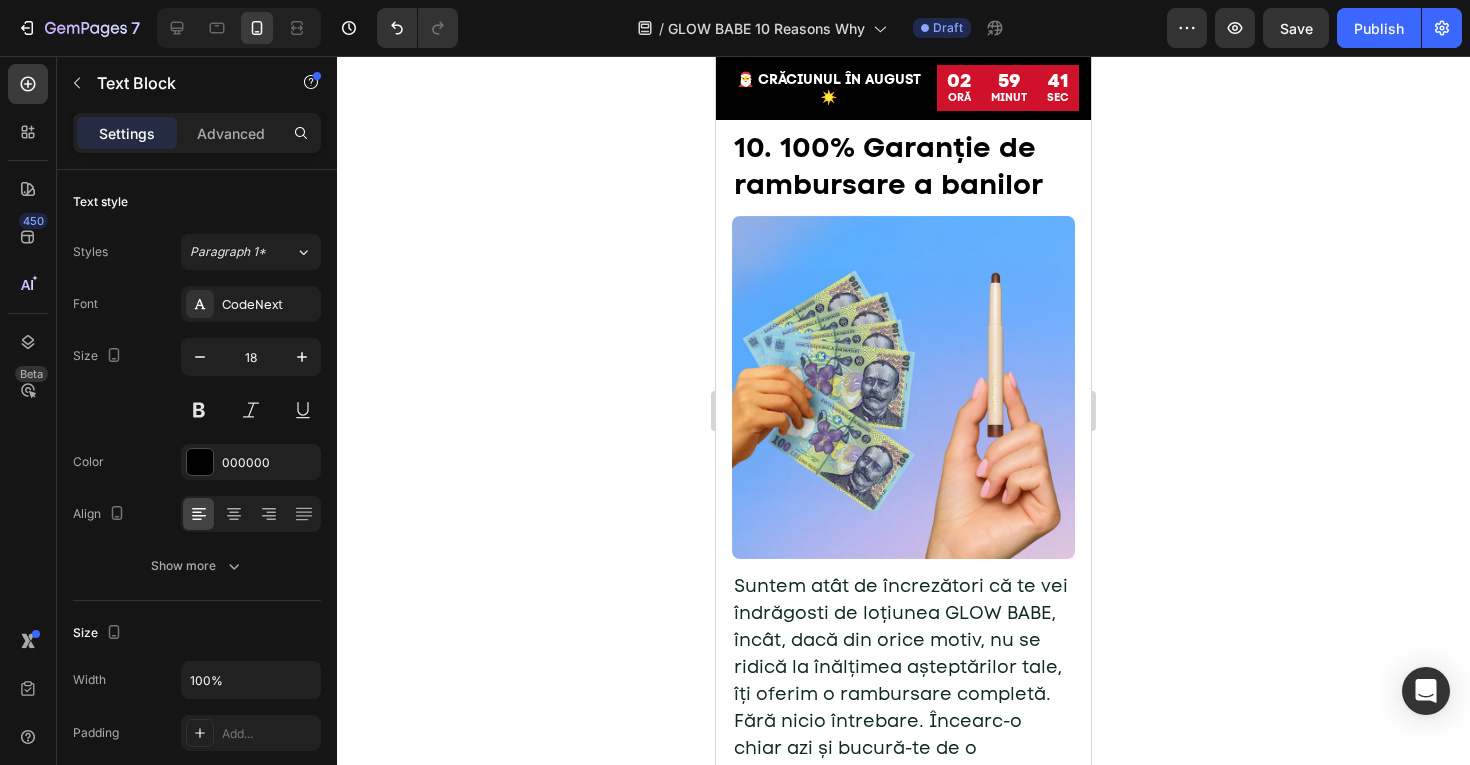 scroll, scrollTop: 7547, scrollLeft: 0, axis: vertical 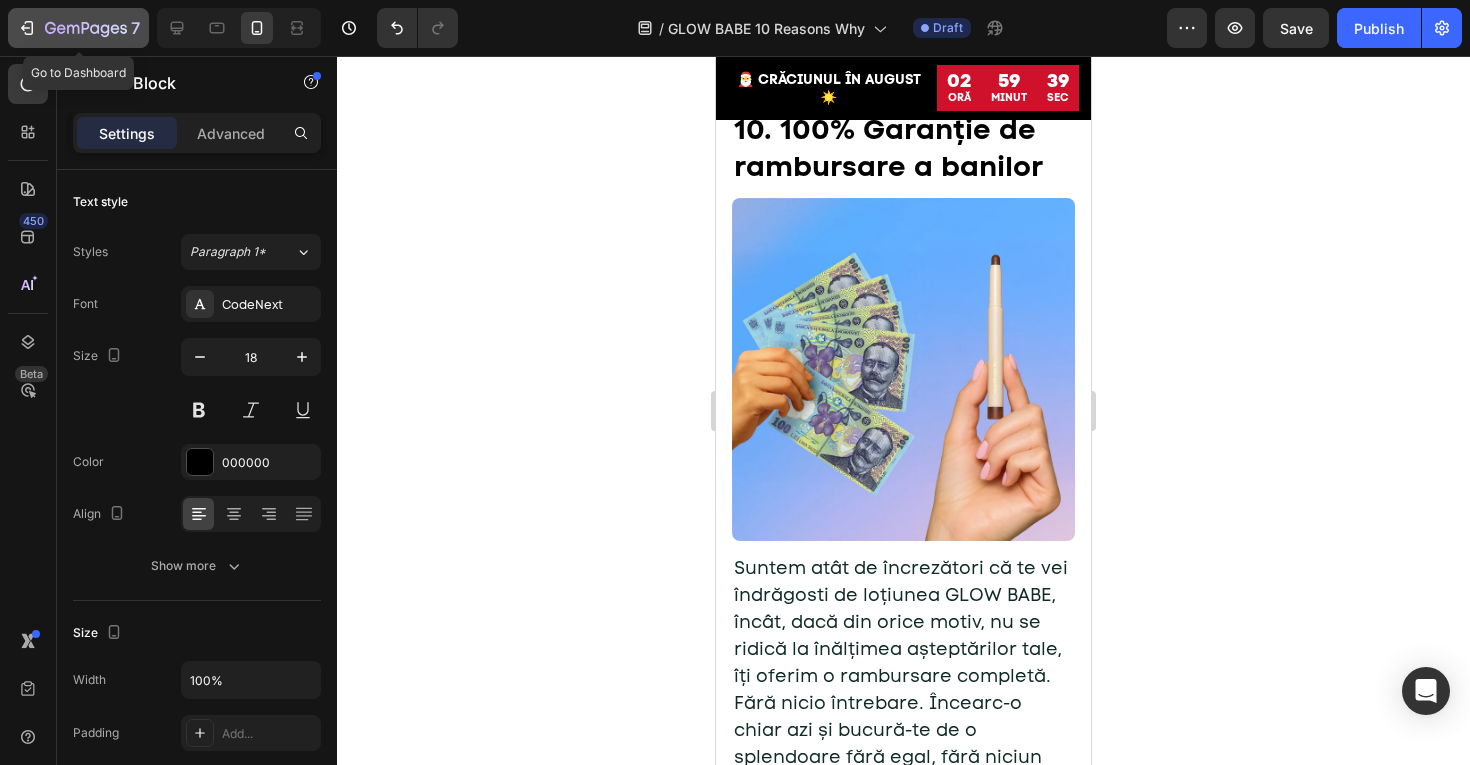 click 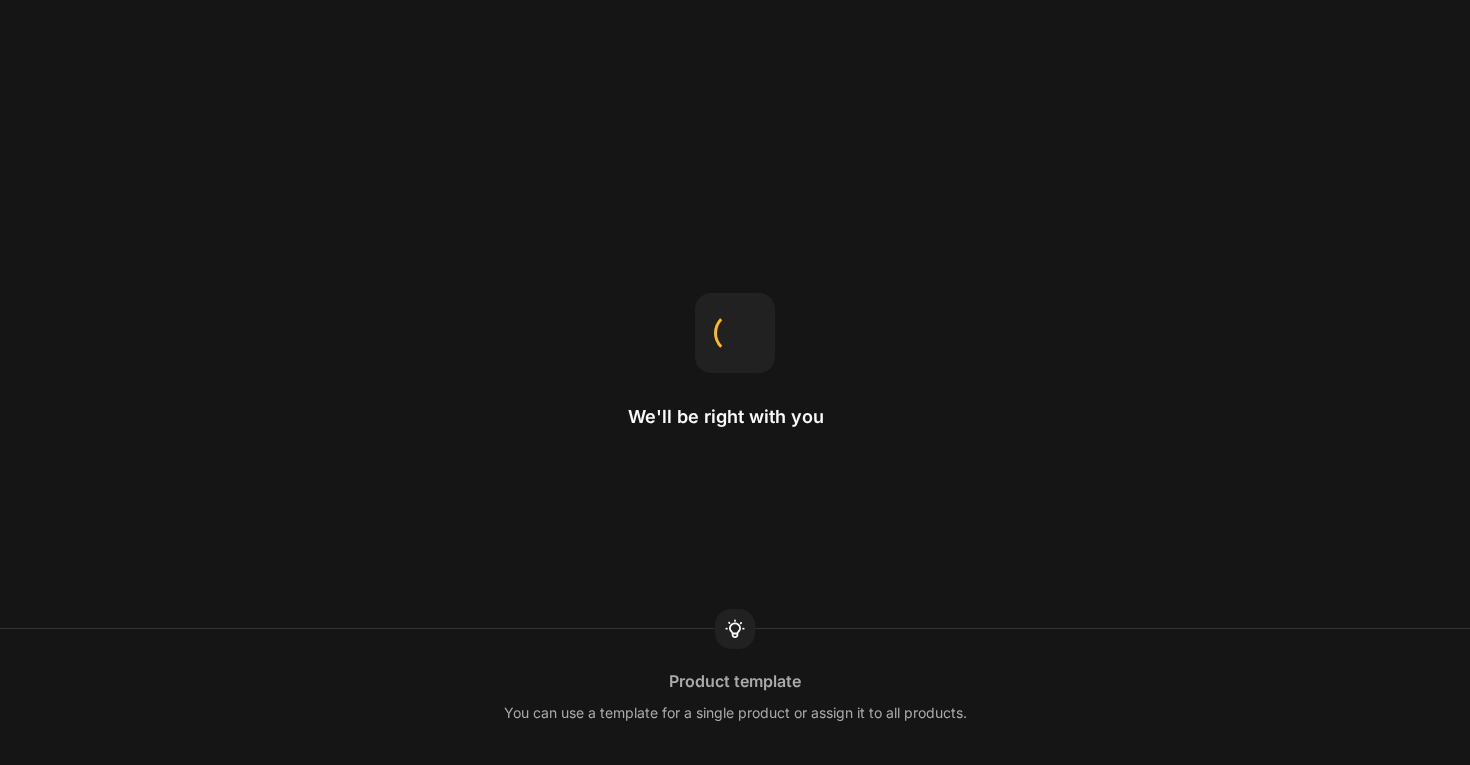 scroll, scrollTop: 0, scrollLeft: 0, axis: both 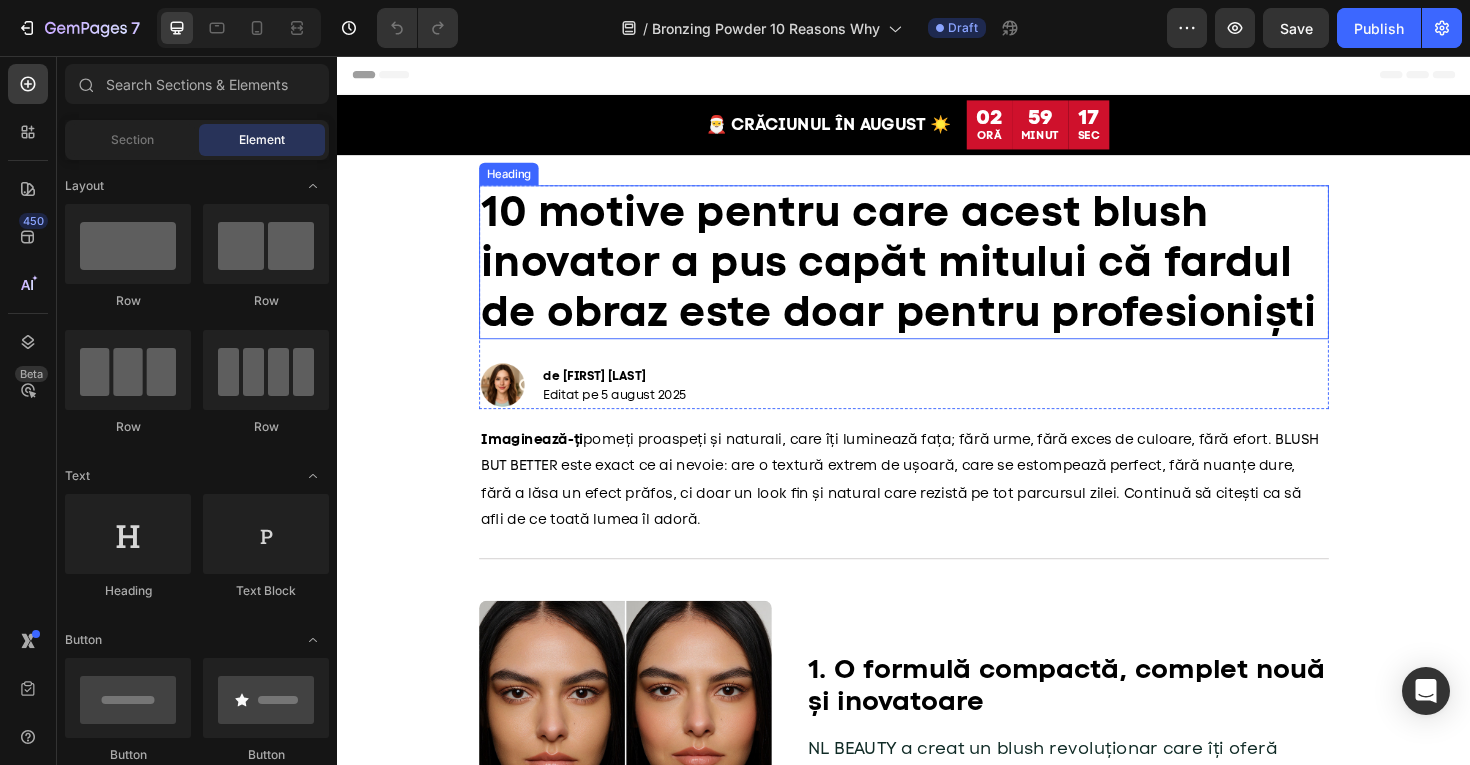 click on "10 motive pentru care acest blush inovator a pus capăt mitului că fardul de obraz este doar pentru profesioniști" at bounding box center [931, 273] 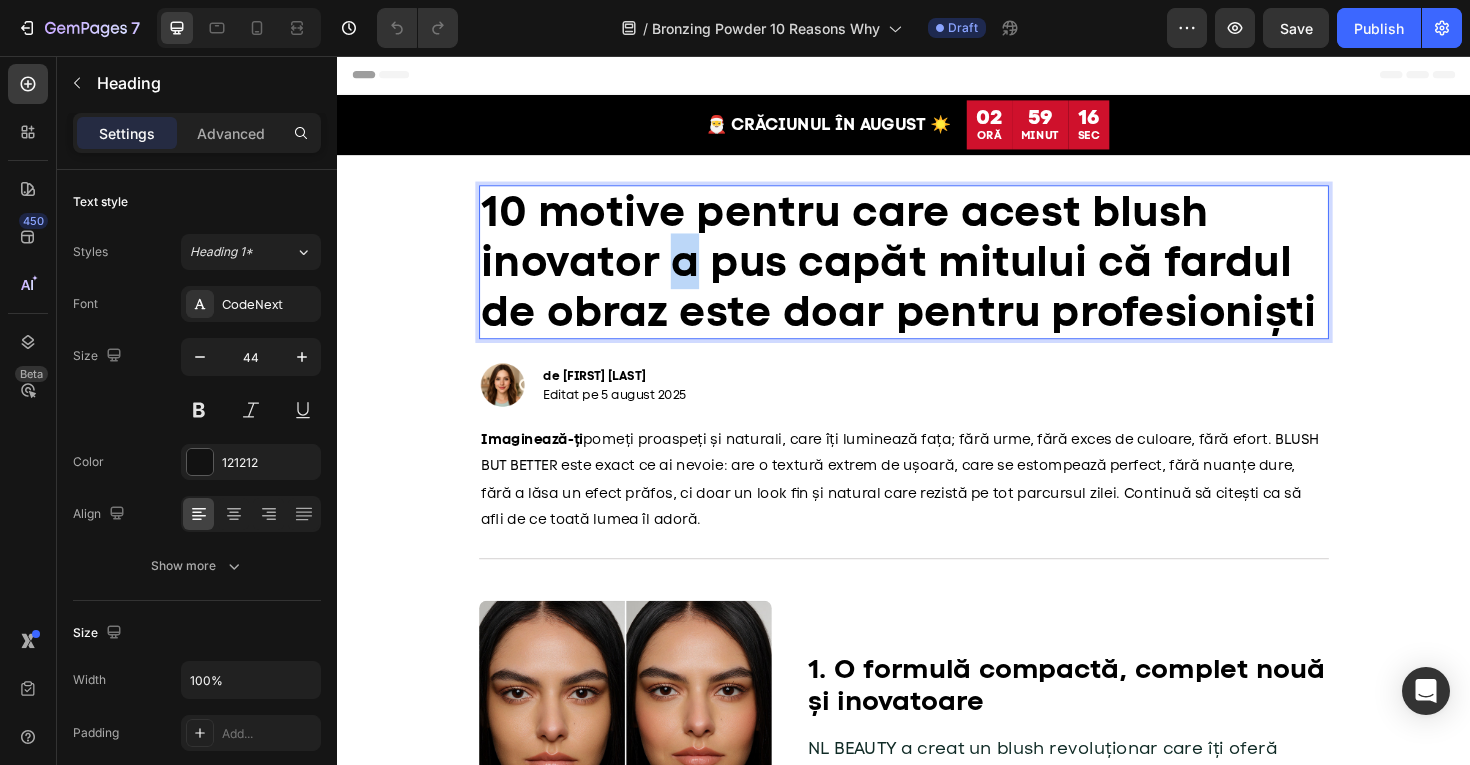 click on "10 motive pentru care acest blush inovator a pus capăt mitului că fardul de obraz este doar pentru profesioniști" at bounding box center (931, 273) 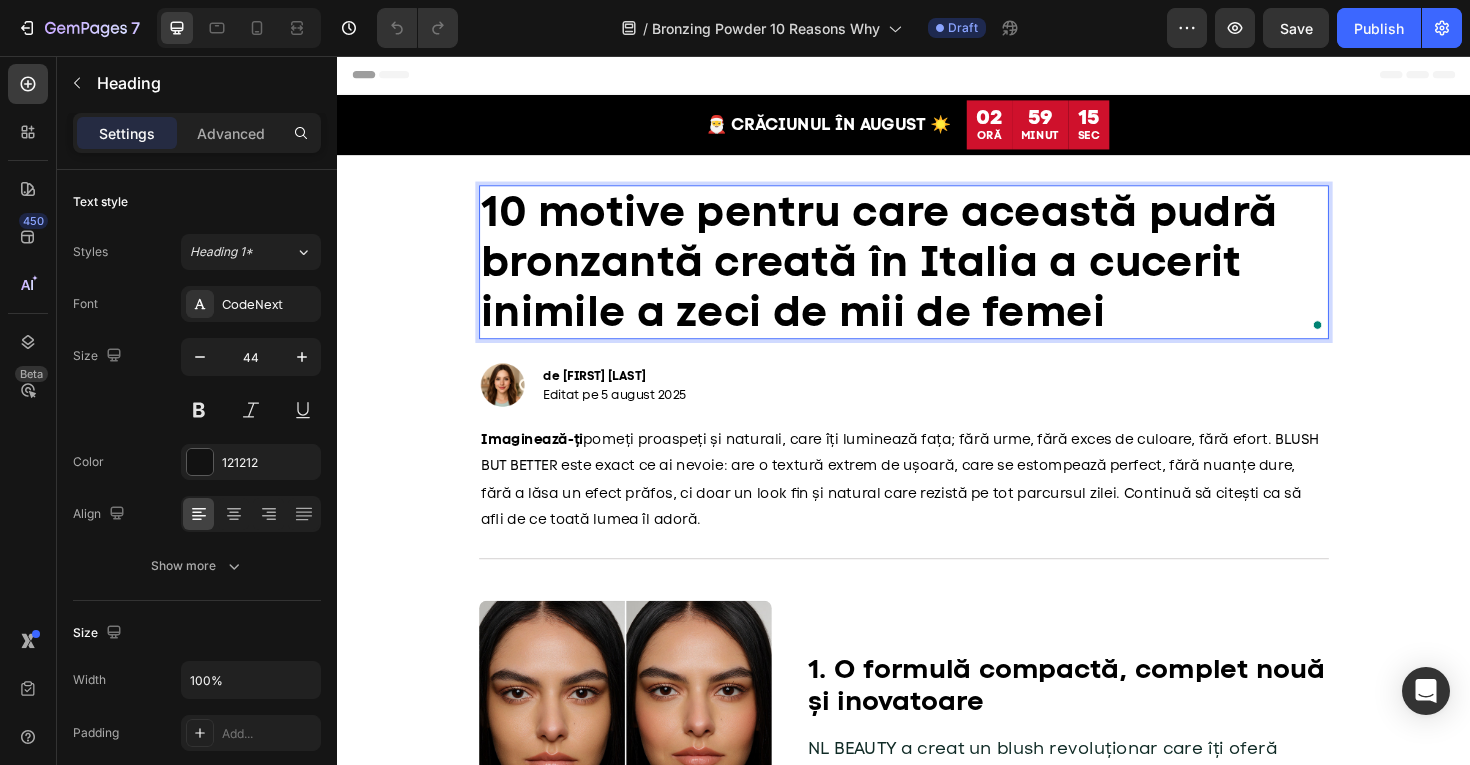scroll, scrollTop: 0, scrollLeft: 0, axis: both 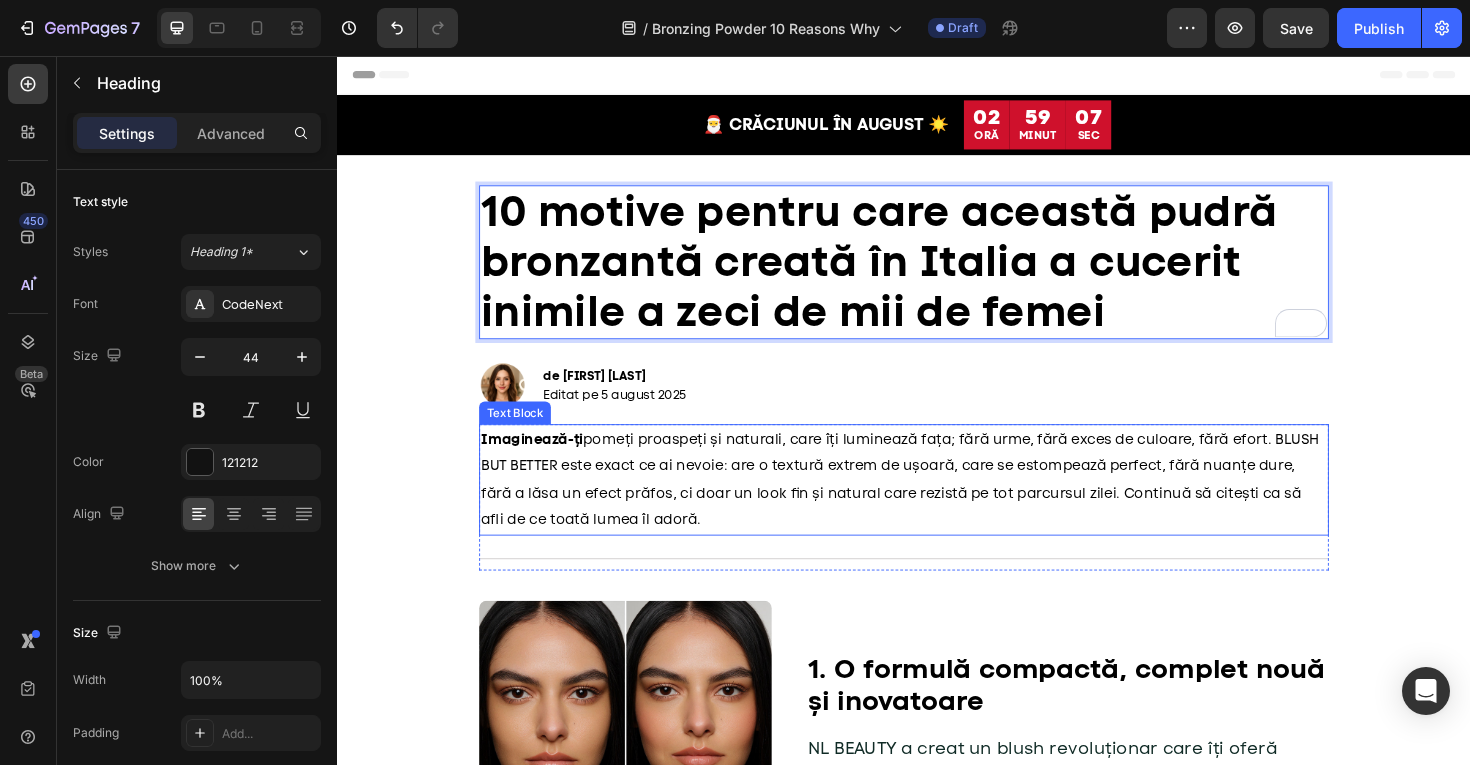 click on "Imaginează-ți  pomeți proaspeți și naturali, care îți luminează fața; fără urme, fără exces de culoare, fără efort. BLUSH BUT BETTER este exact ce ai nevoie: are o textură extrem de ușoară, care se estompează perfect, fără nuanțe dure, fără a lăsa un efect prăfos, ci doar un look fin și natural care rezistă pe tot parcursul zilei. Continuă să citești ca să afli de ce toată lumea îl adoră." at bounding box center [933, 505] 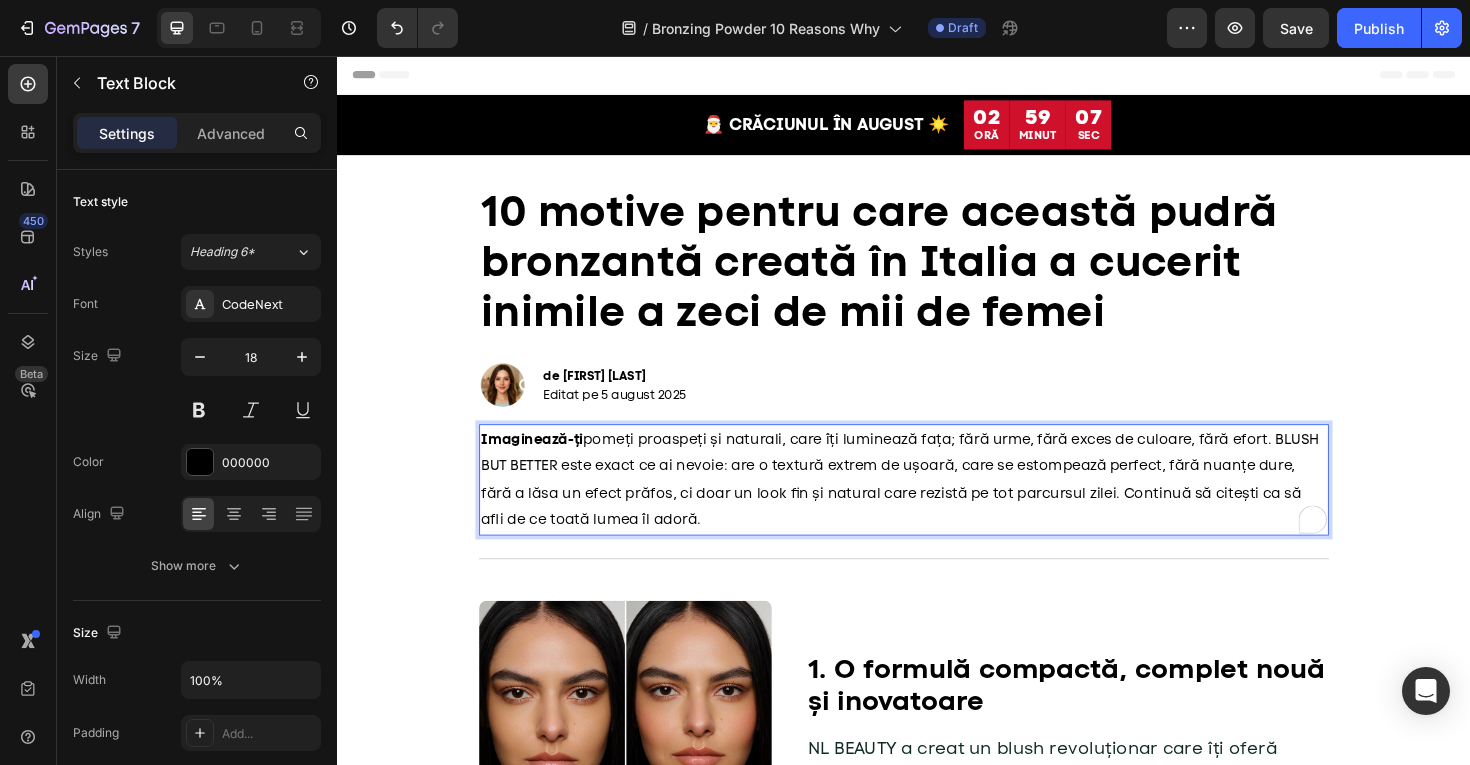 click on "Imaginează-ți  pomeți proaspeți și naturali, care îți luminează fața; fără urme, fără exces de culoare, fără efort. BLUSH BUT BETTER este exact ce ai nevoie: are o textură extrem de ușoară, care se estompează perfect, fără nuanțe dure, fără a lăsa un efect prăfos, ci doar un look fin și natural care rezistă pe tot parcursul zilei. Continuă să citești ca să afli de ce toată lumea îl adoră." at bounding box center (933, 505) 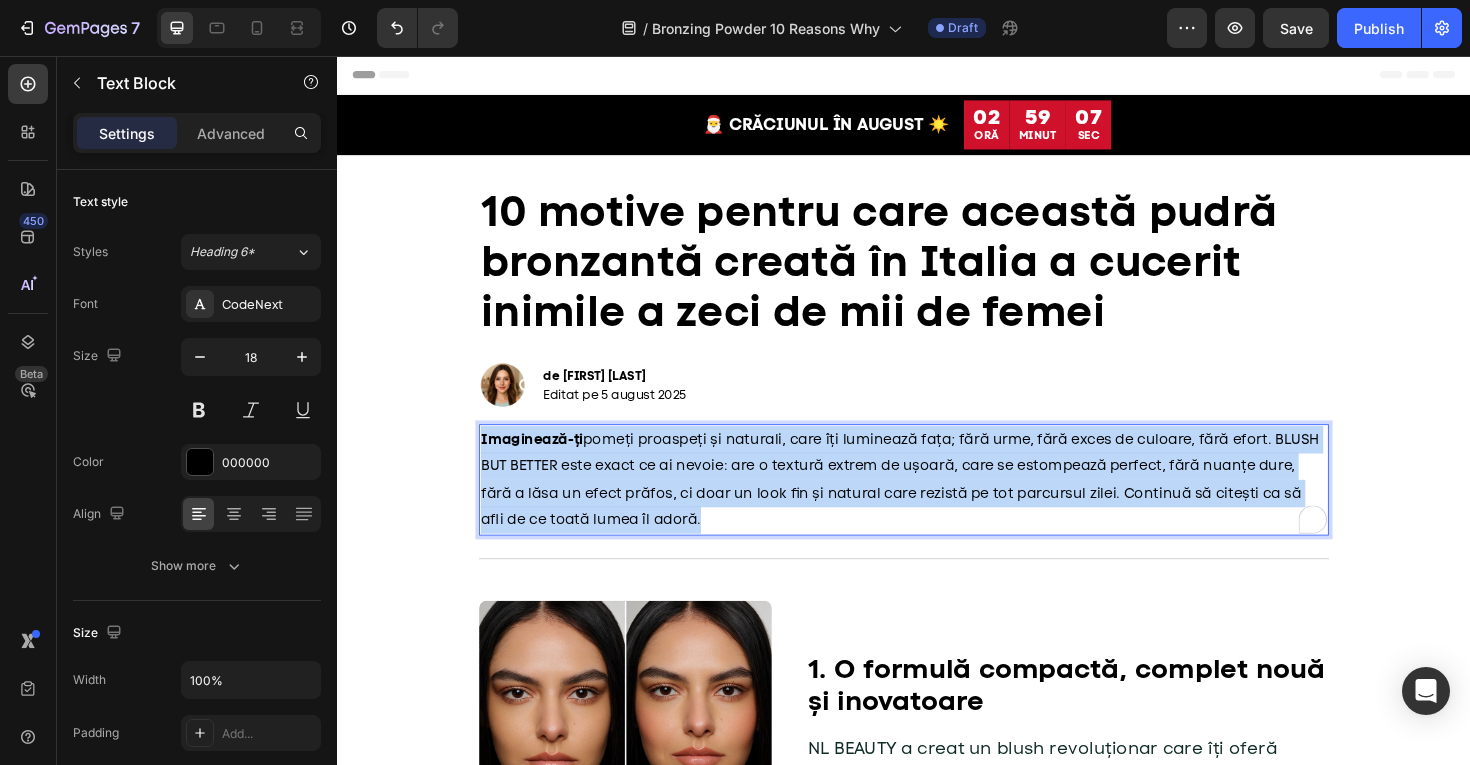 click on "Imaginează-ți  pomeți proaspeți și naturali, care îți luminează fața; fără urme, fără exces de culoare, fără efort. BLUSH BUT BETTER este exact ce ai nevoie: are o textură extrem de ușoară, care se estompează perfect, fără nuanțe dure, fără a lăsa un efect prăfos, ci doar un look fin și natural care rezistă pe tot parcursul zilei. Continuă să citești ca să afli de ce toată lumea îl adoră." at bounding box center [933, 505] 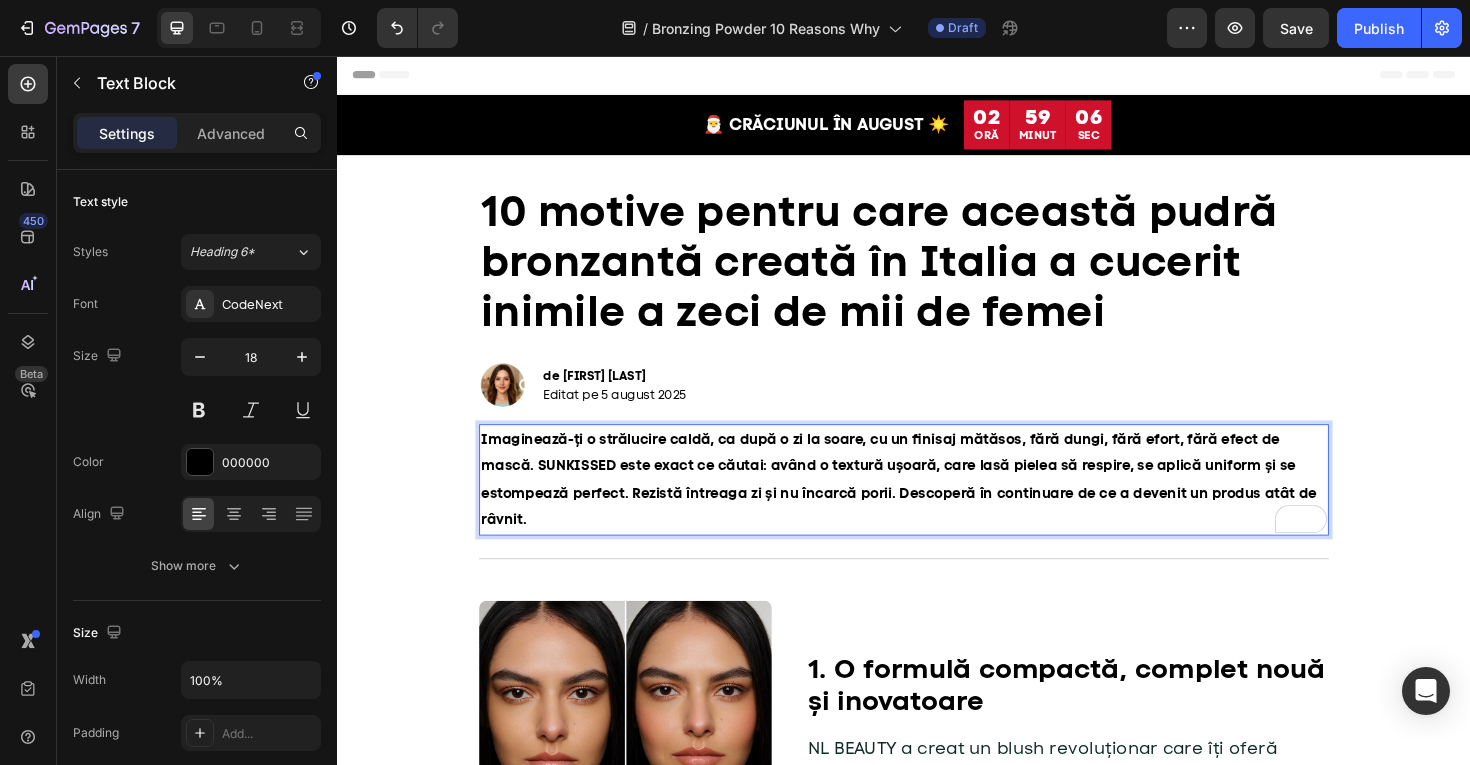 click on "Imaginează-ți o strălucire caldă, ca după o zi la soare, cu un finisaj mătăsos, fără dungi, fără efort, fără efect de mască. SUNKISSED este exact ce căutai: având o textură ușoară, care lasă pielea să respire, se aplică uniform și se estompează perfect. Rezistă întreaga zi și nu încarcă porii. Descoperă în continuare de ce a devenit un produs atât de râvnit." at bounding box center (931, 505) 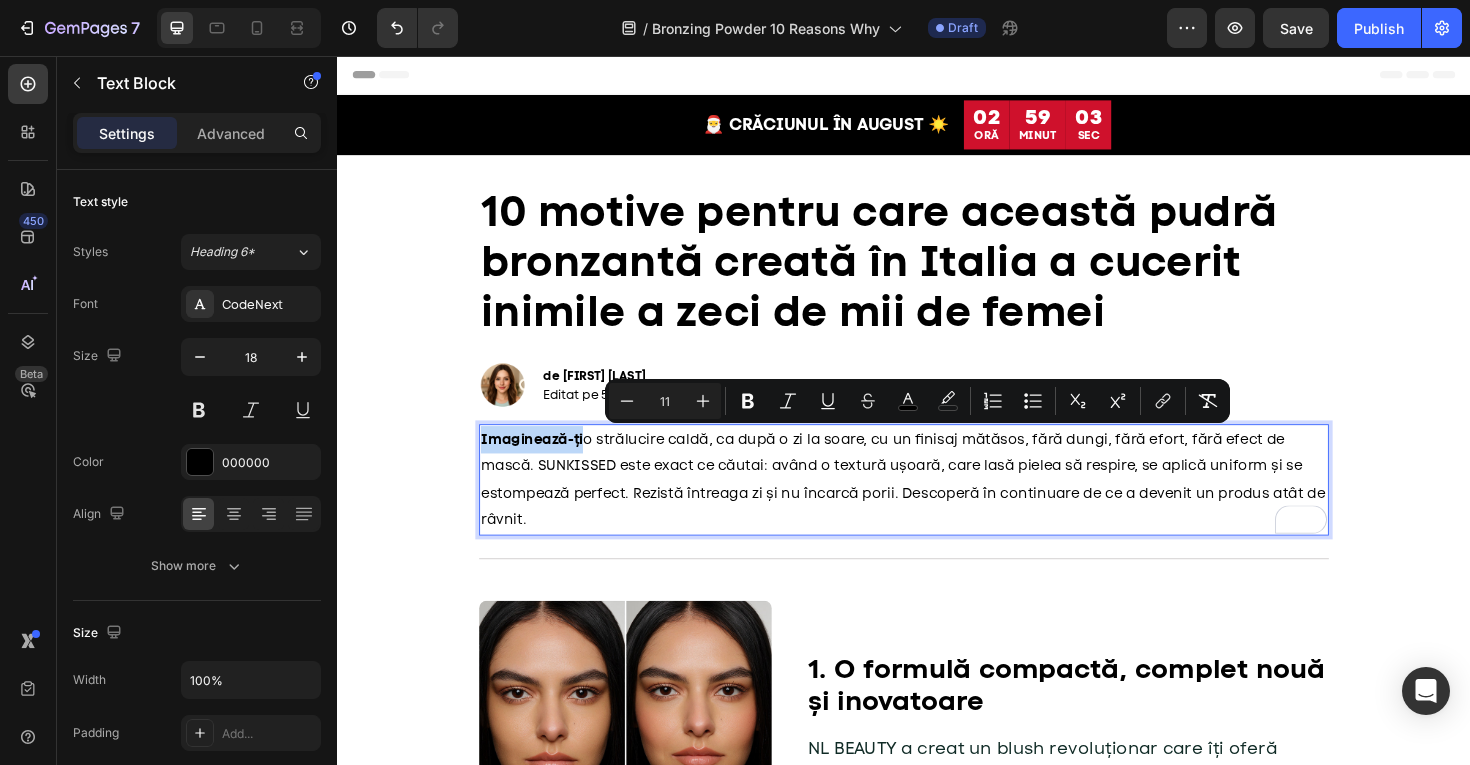 click on "Imaginează-ți  o strălucire caldă, ca după o zi la soare, cu un finisaj mătăsos, fără dungi, fără efort, fără efect de mască. SUNKISSED este exact ce căutai: având o textură ușoară, care lasă pielea să respire, se aplică uniform și se estompează perfect. Rezistă întreaga zi și nu încarcă porii. Descoperă în continuare de ce a devenit un produs atât de râvnit." at bounding box center [936, 505] 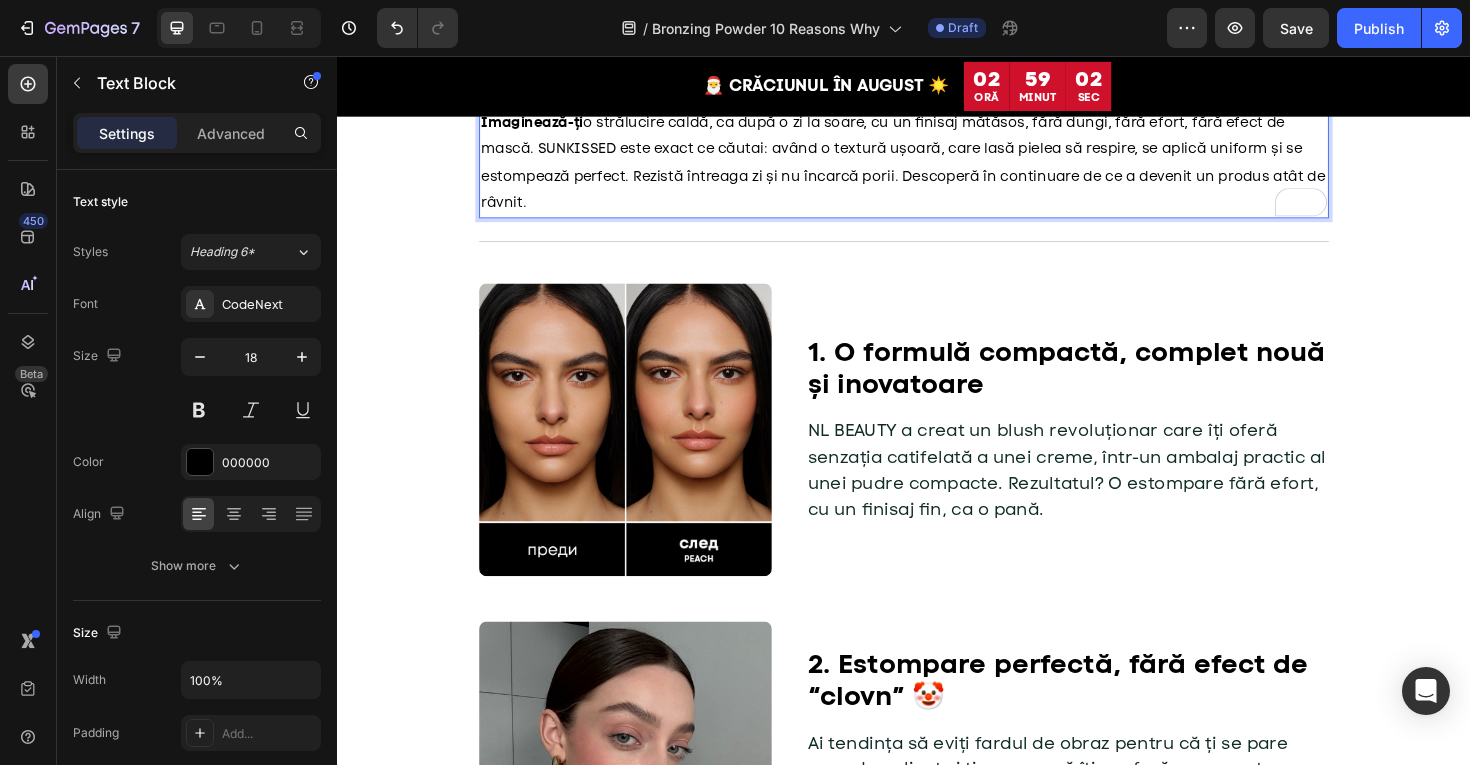scroll, scrollTop: 351, scrollLeft: 0, axis: vertical 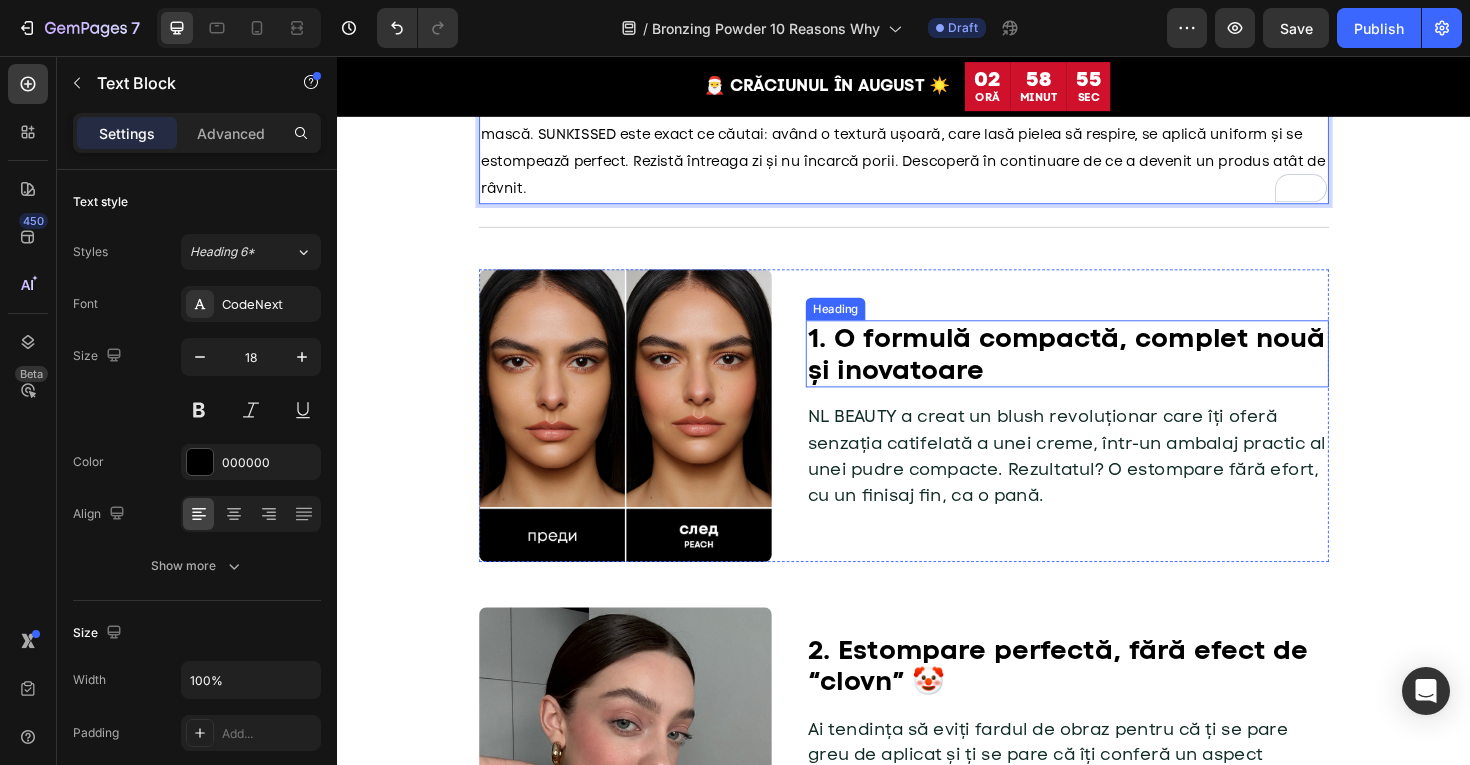 click on "1. O formulă compactă, complet nouă și inovatoare" at bounding box center [1109, 371] 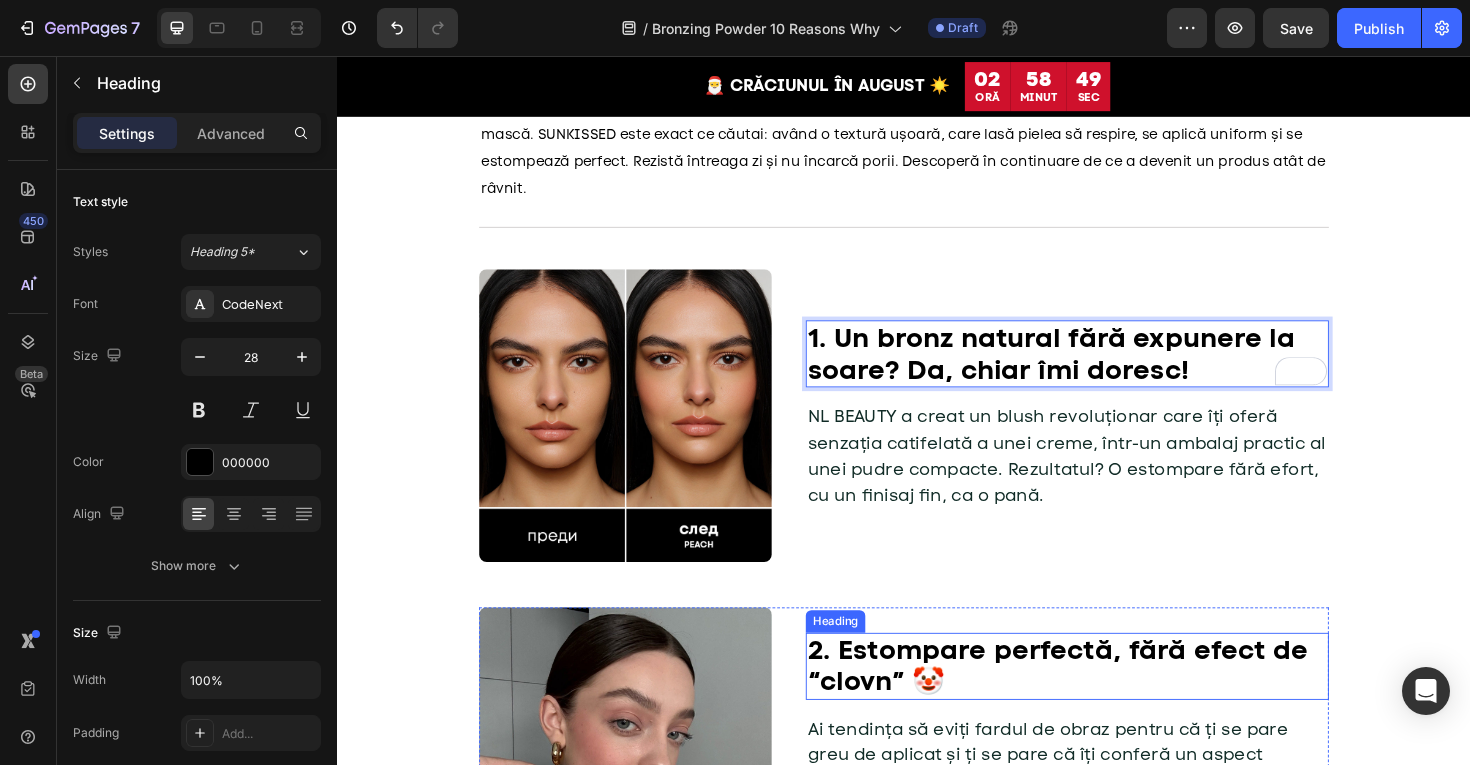 click on "2. Estompare perfectă, fără efect de “clovn” 🤡" at bounding box center (1100, 702) 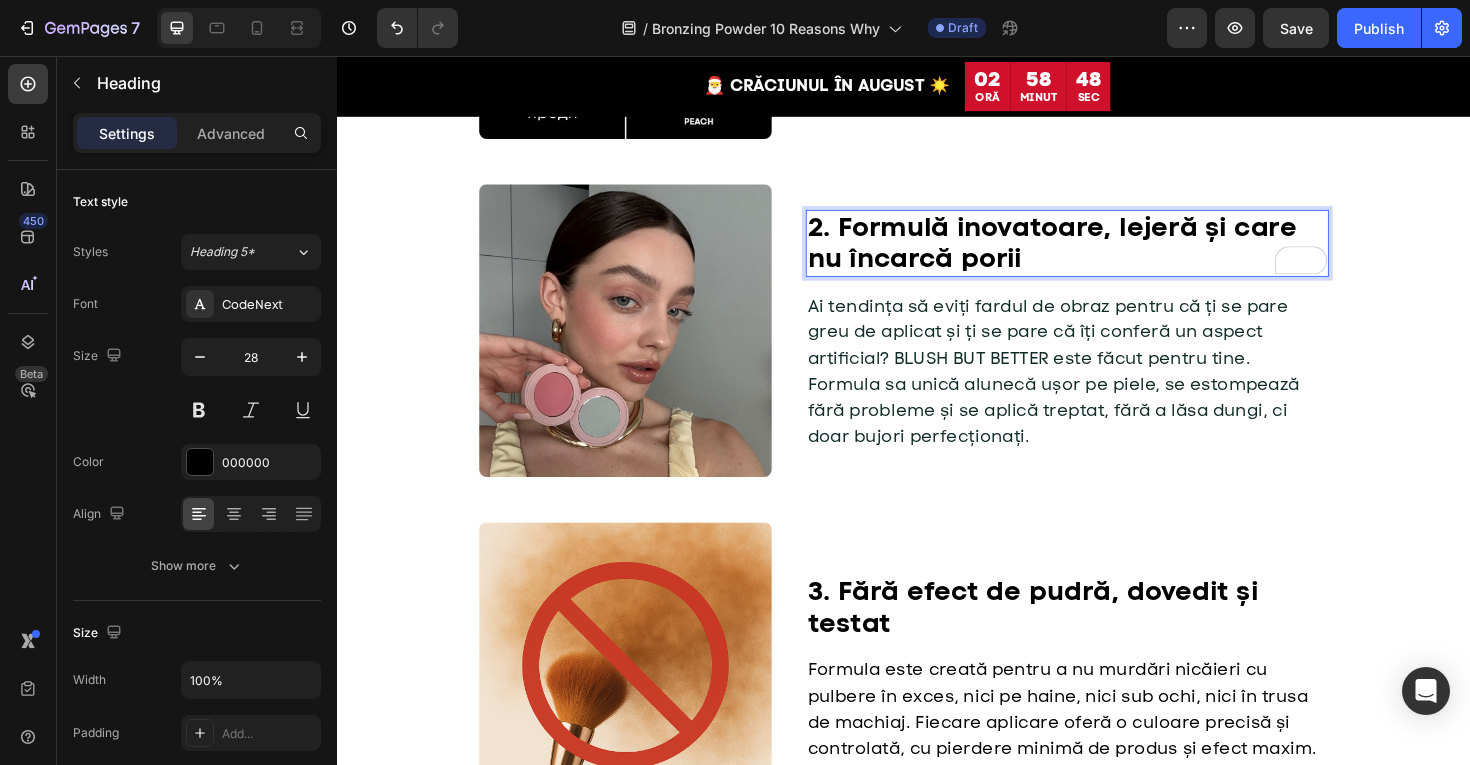 scroll, scrollTop: 942, scrollLeft: 0, axis: vertical 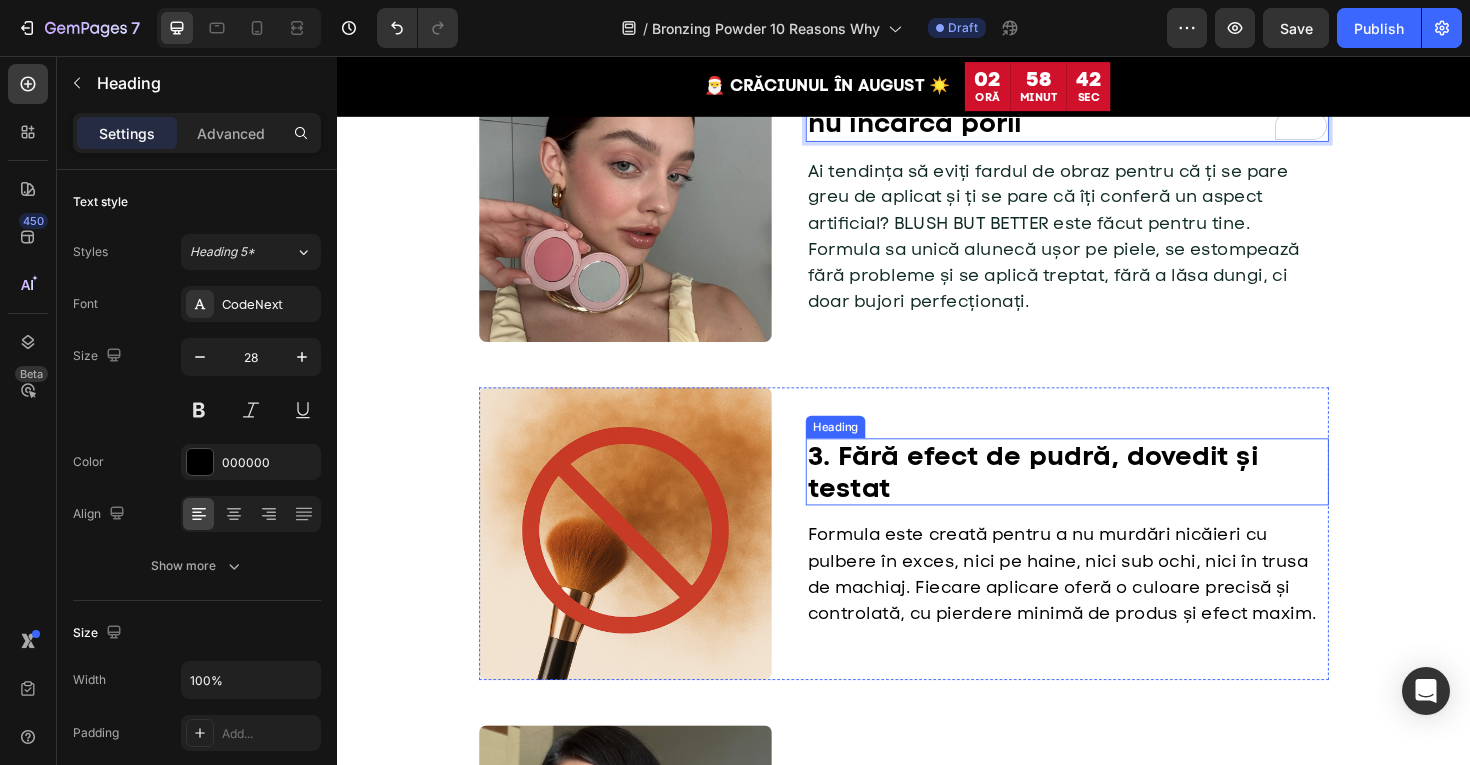 click on "3. Fără efect de pudră, dovedit și testat" at bounding box center (1073, 496) 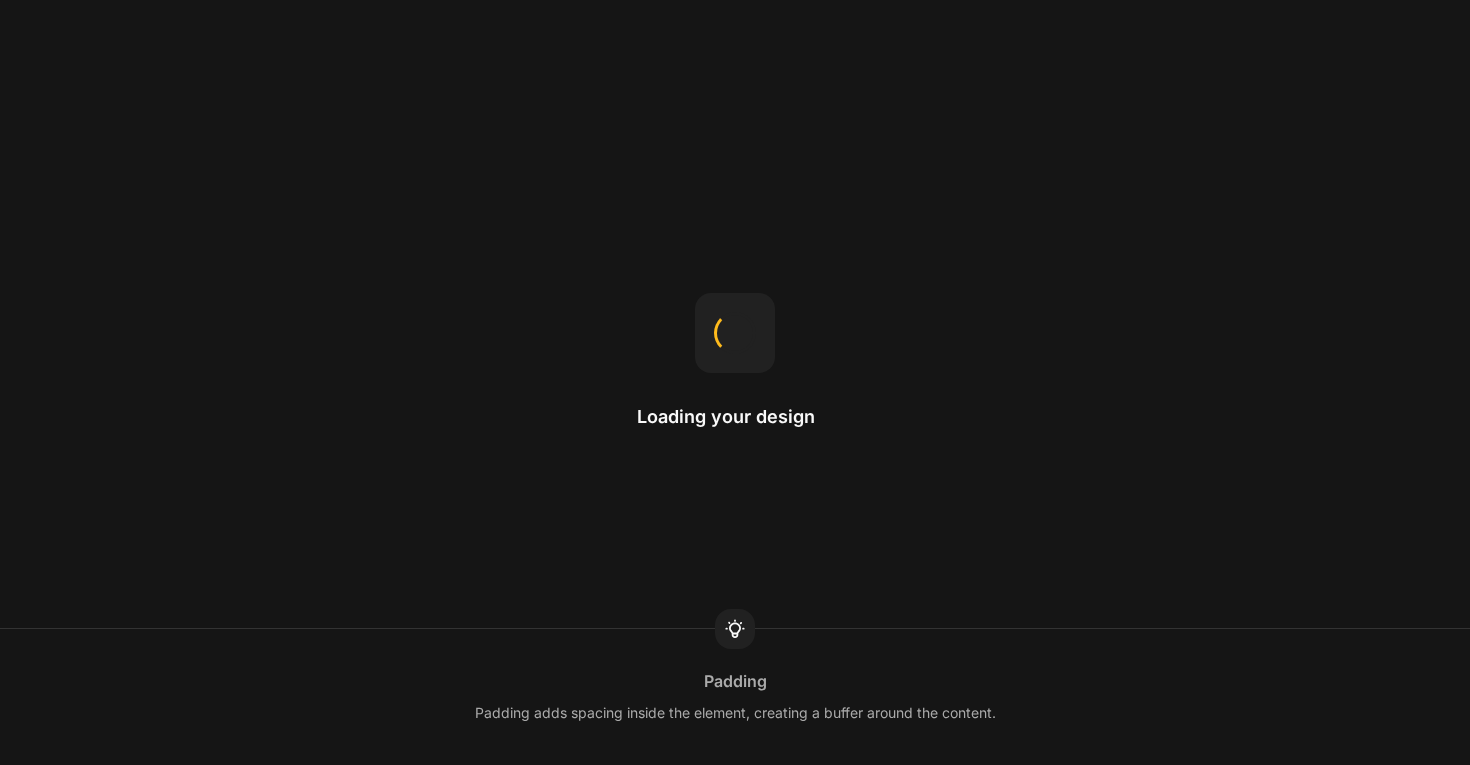 scroll, scrollTop: 0, scrollLeft: 0, axis: both 